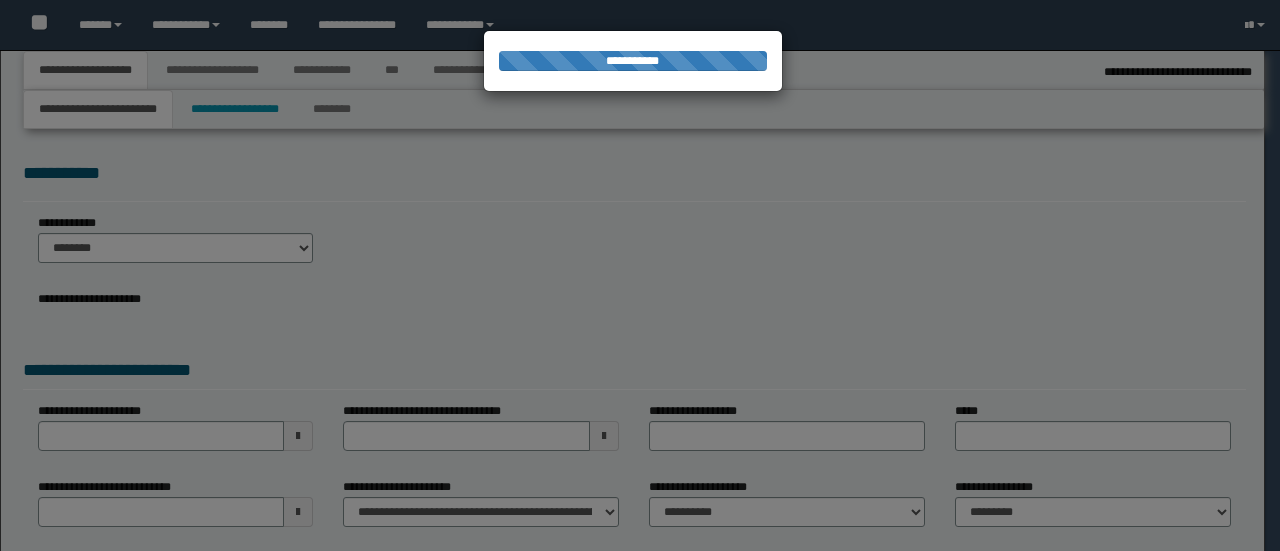 select on "*" 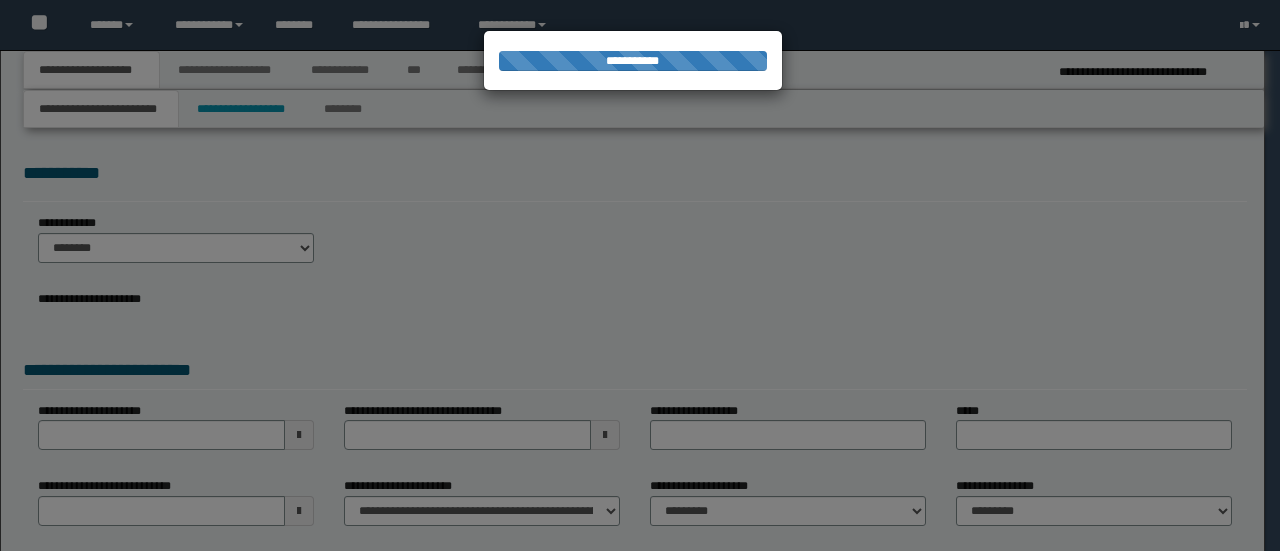 scroll, scrollTop: 0, scrollLeft: 0, axis: both 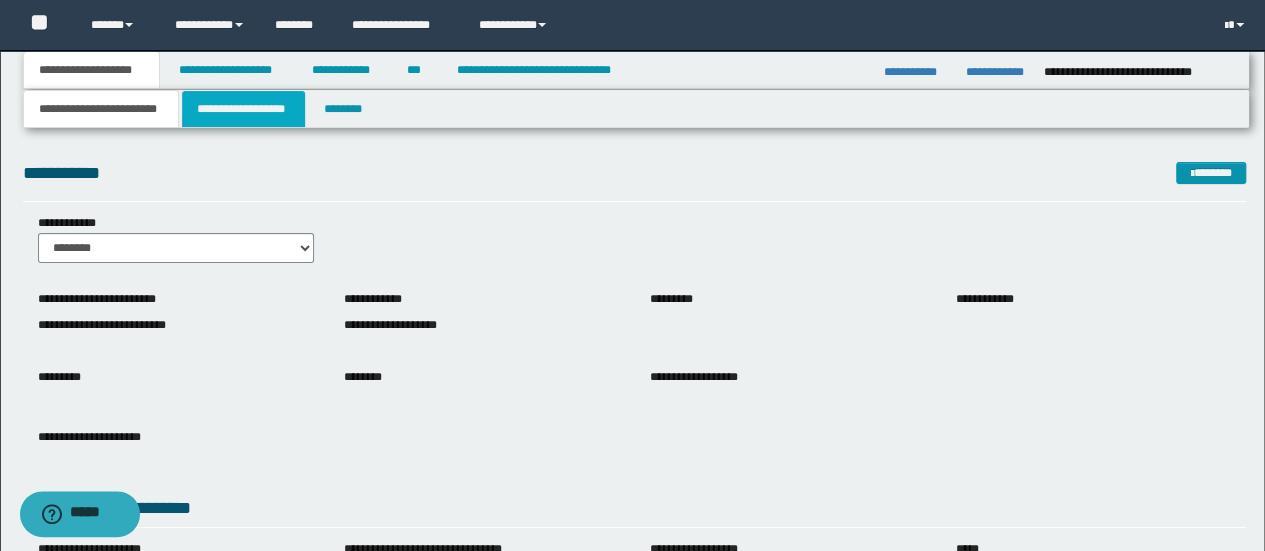 click on "**********" at bounding box center [243, 109] 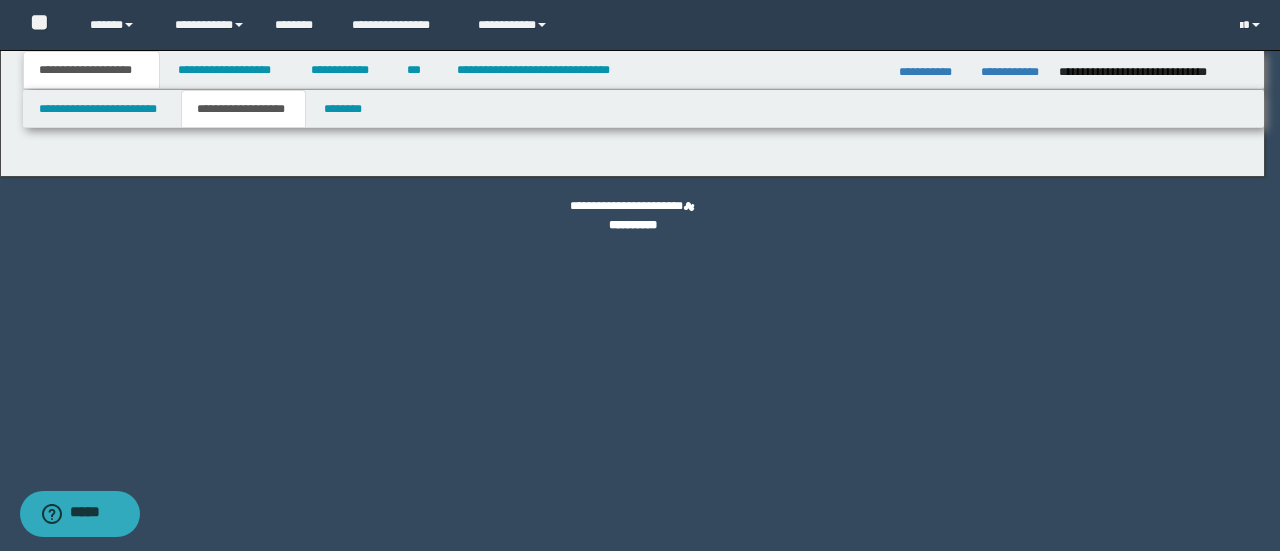 type on "**********" 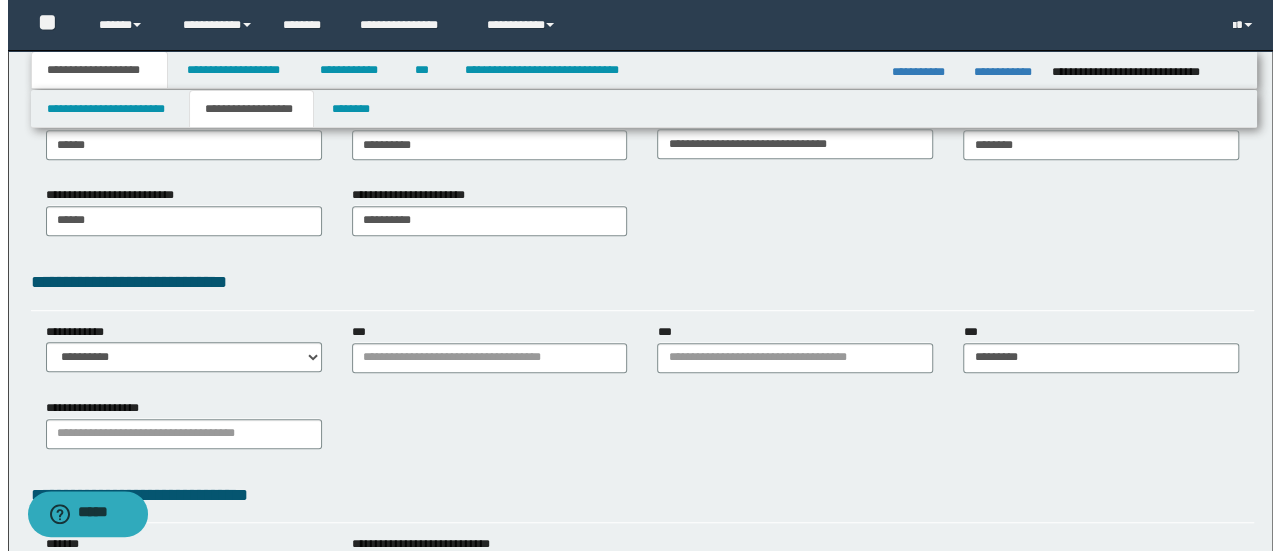 scroll, scrollTop: 0, scrollLeft: 0, axis: both 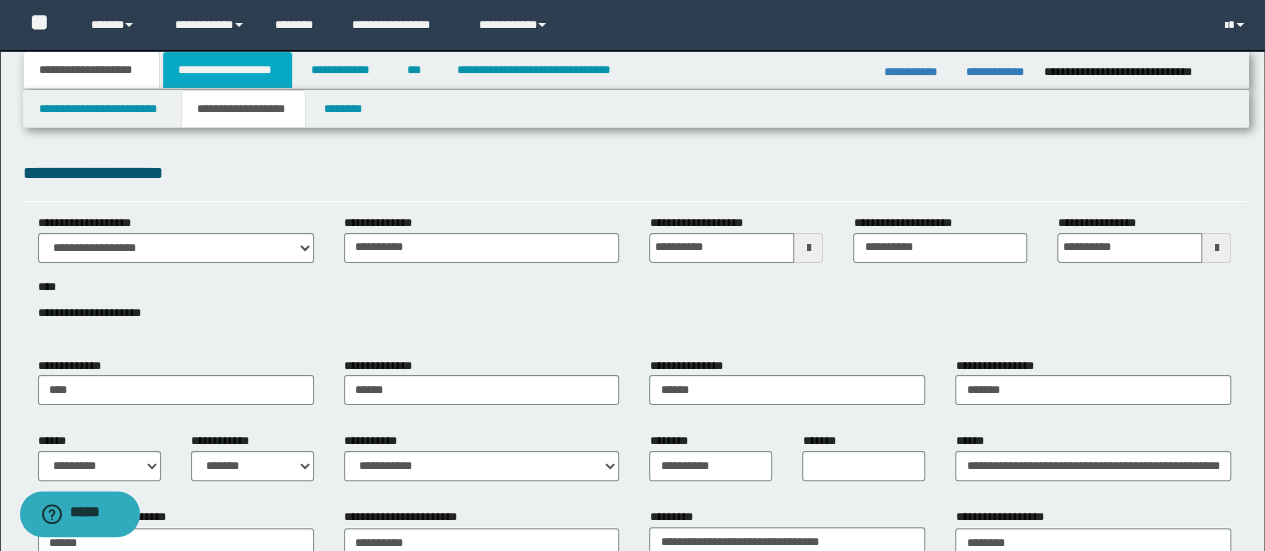 click on "**********" at bounding box center [227, 70] 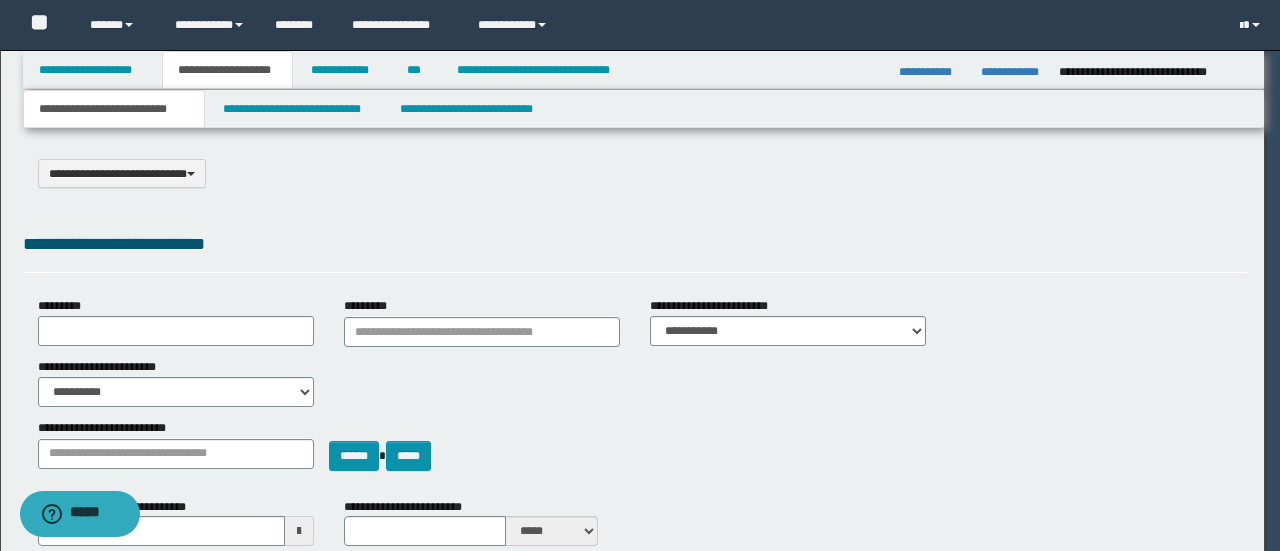 select on "*" 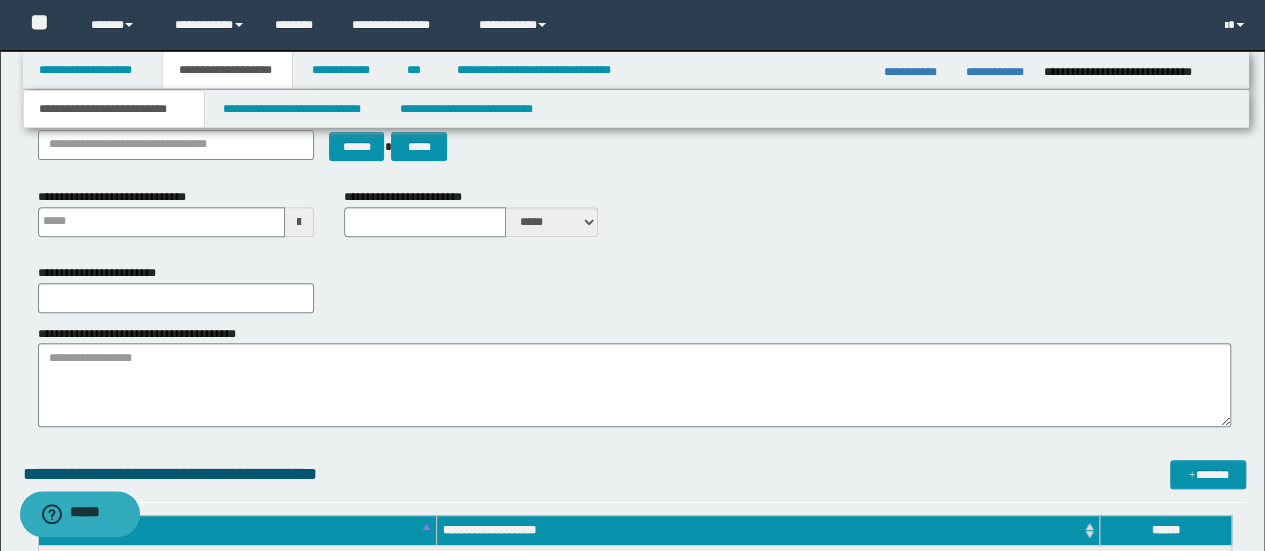 scroll, scrollTop: 0, scrollLeft: 0, axis: both 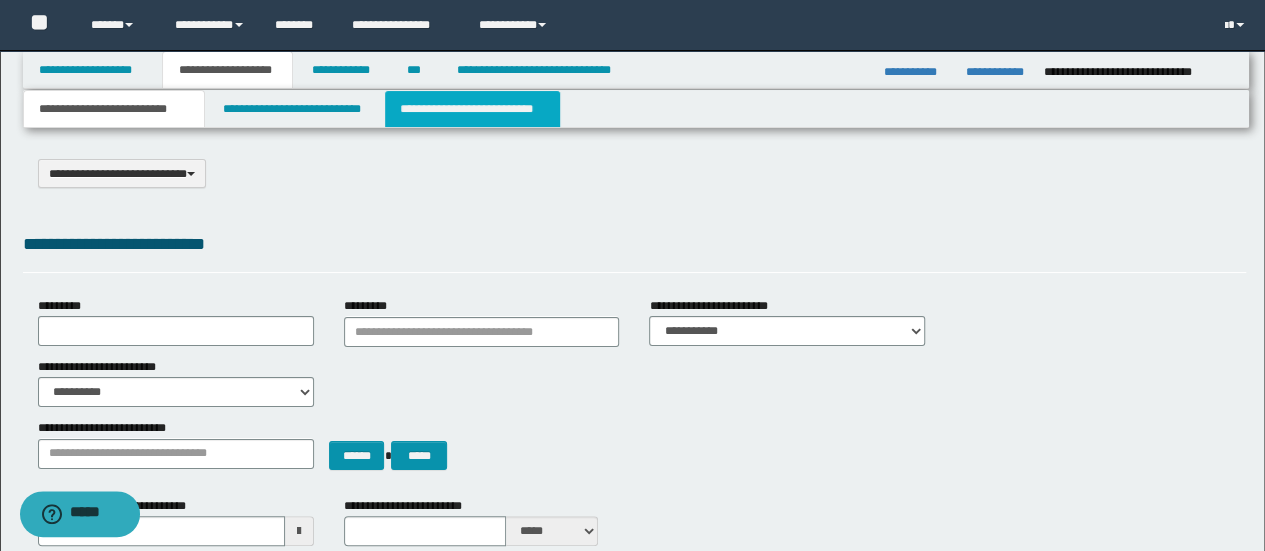 click on "**********" at bounding box center (472, 109) 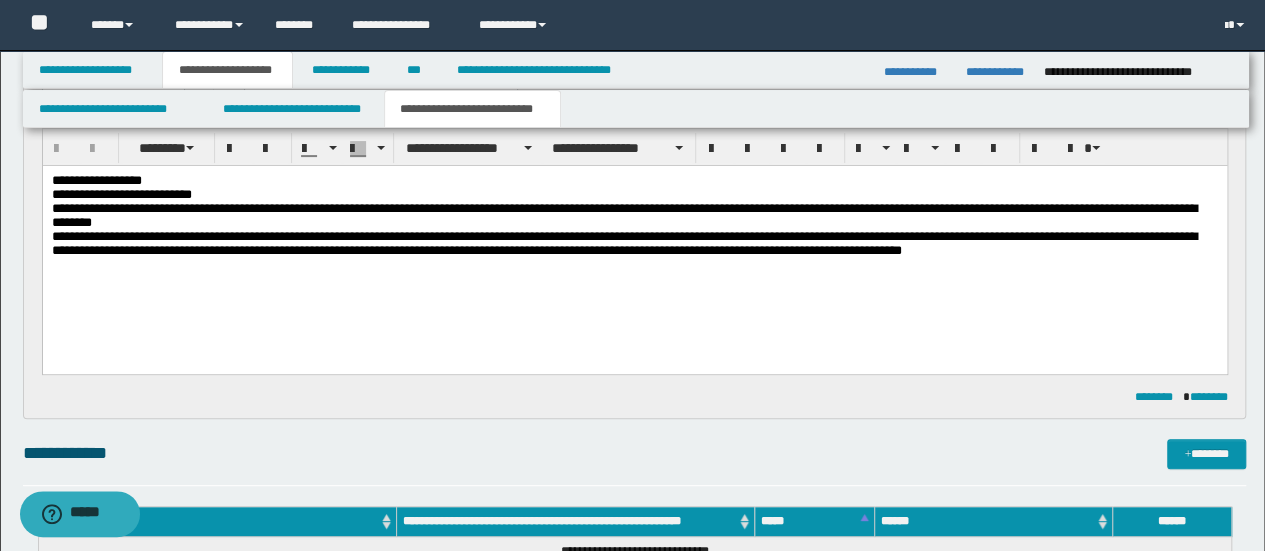 scroll, scrollTop: 0, scrollLeft: 0, axis: both 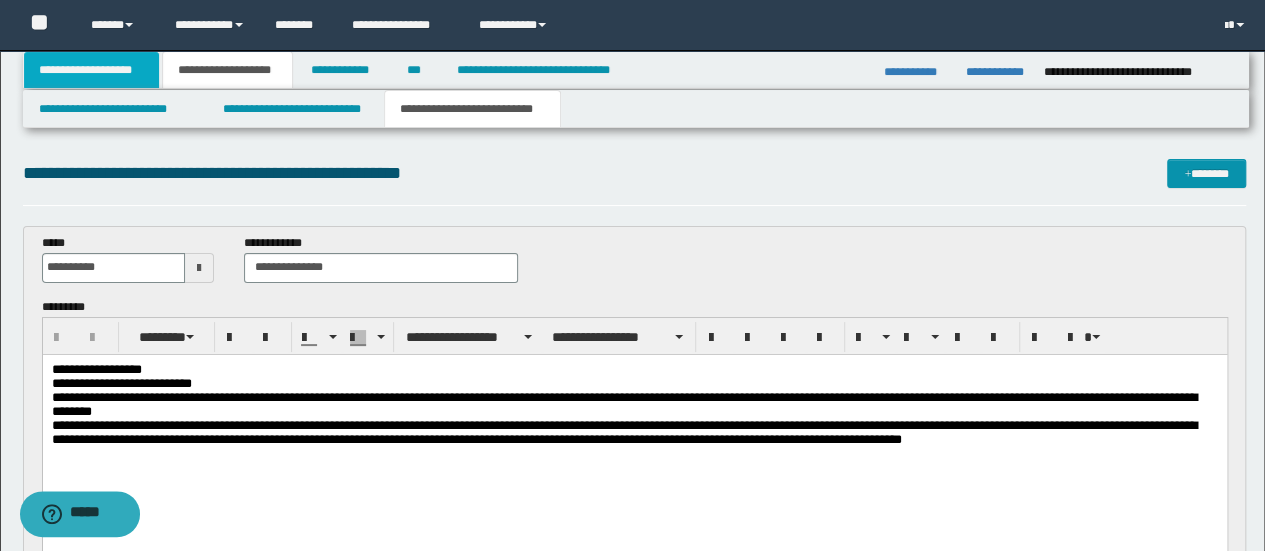 click on "**********" at bounding box center (92, 70) 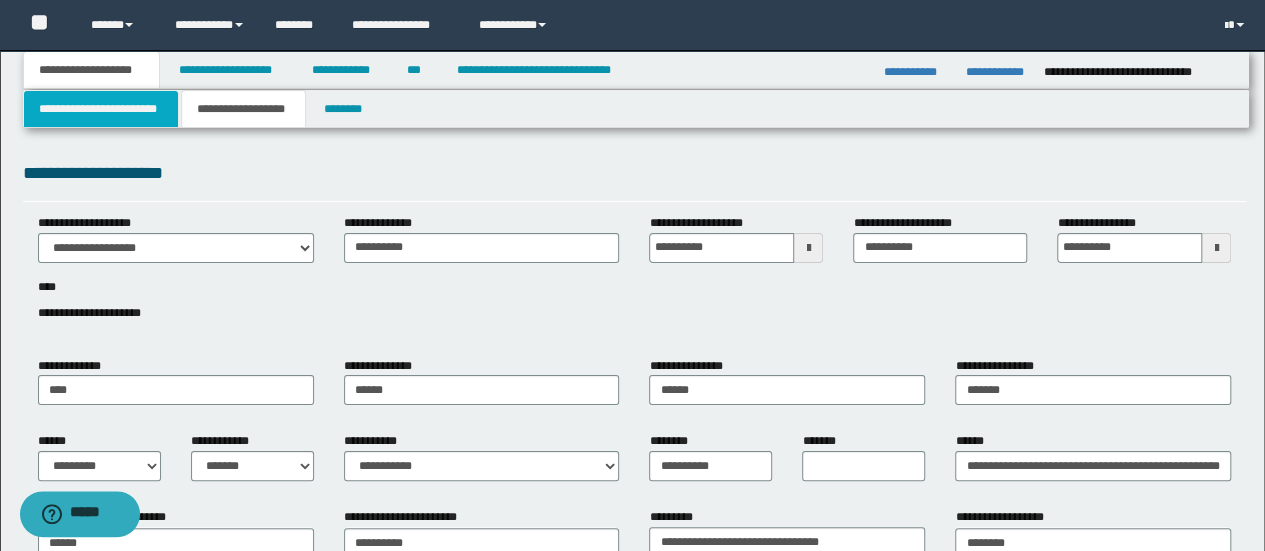 click on "**********" at bounding box center (101, 109) 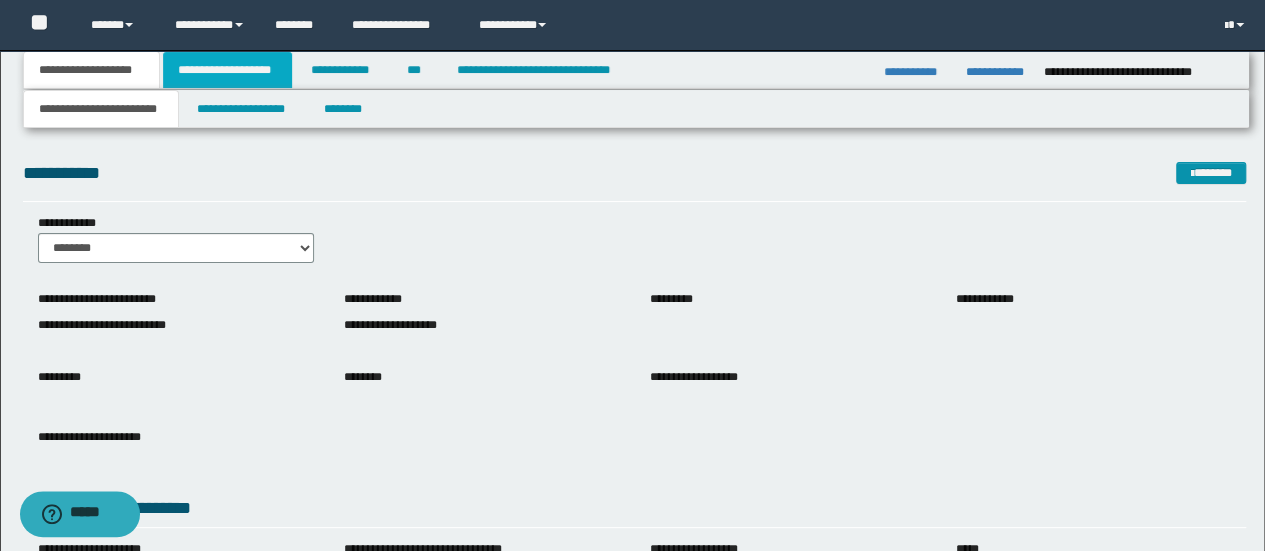 click on "**********" at bounding box center (227, 70) 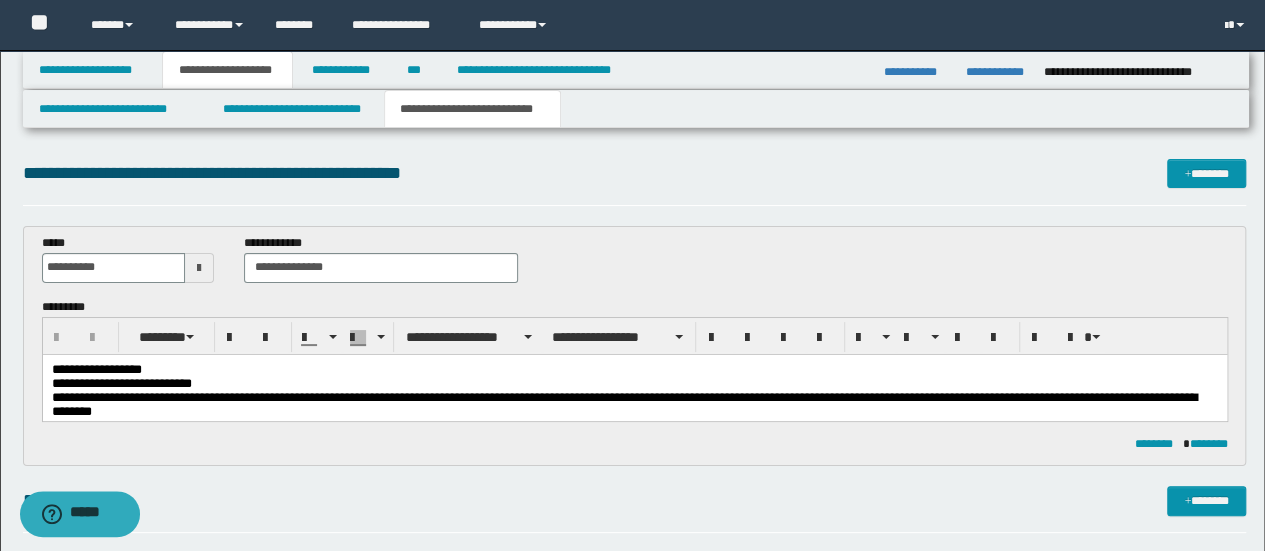 scroll, scrollTop: 100, scrollLeft: 0, axis: vertical 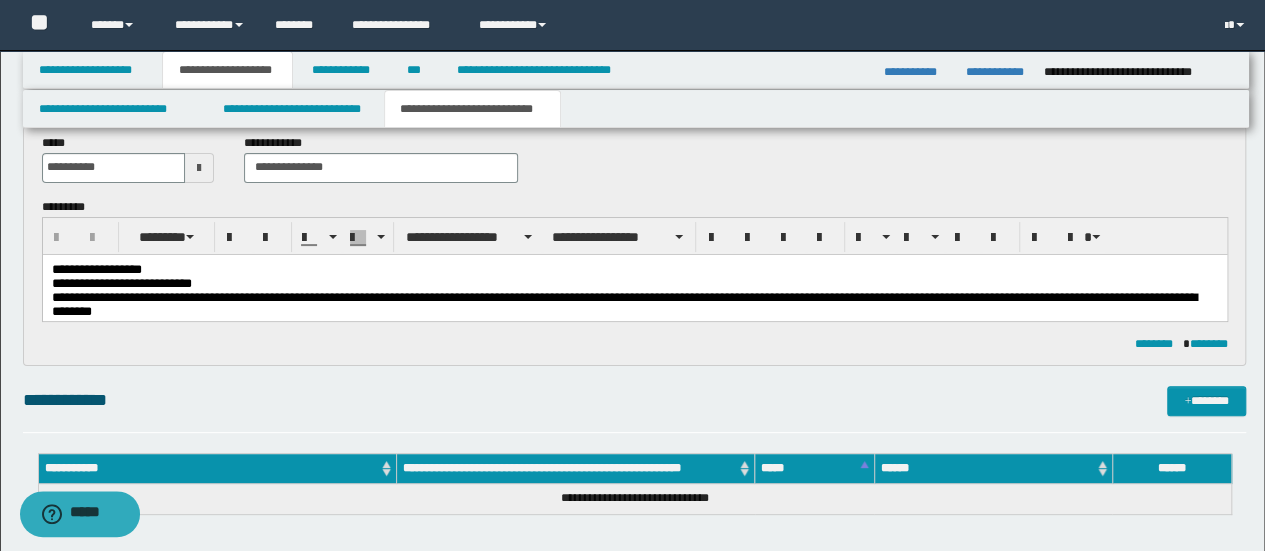 click on "**********" at bounding box center (634, 308) 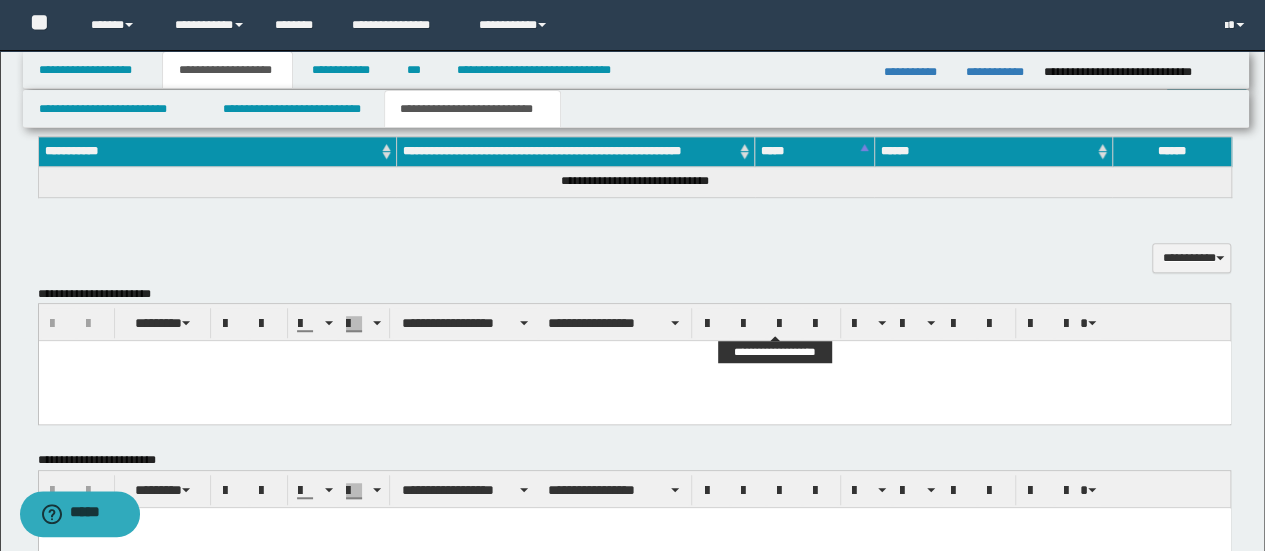 scroll, scrollTop: 600, scrollLeft: 0, axis: vertical 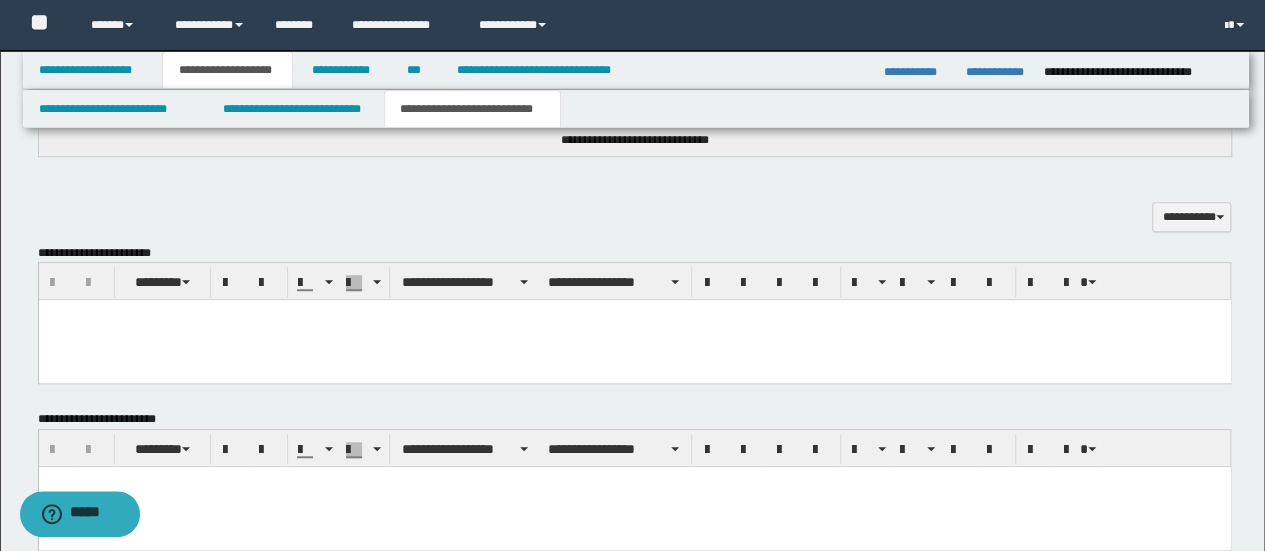 click at bounding box center (634, 340) 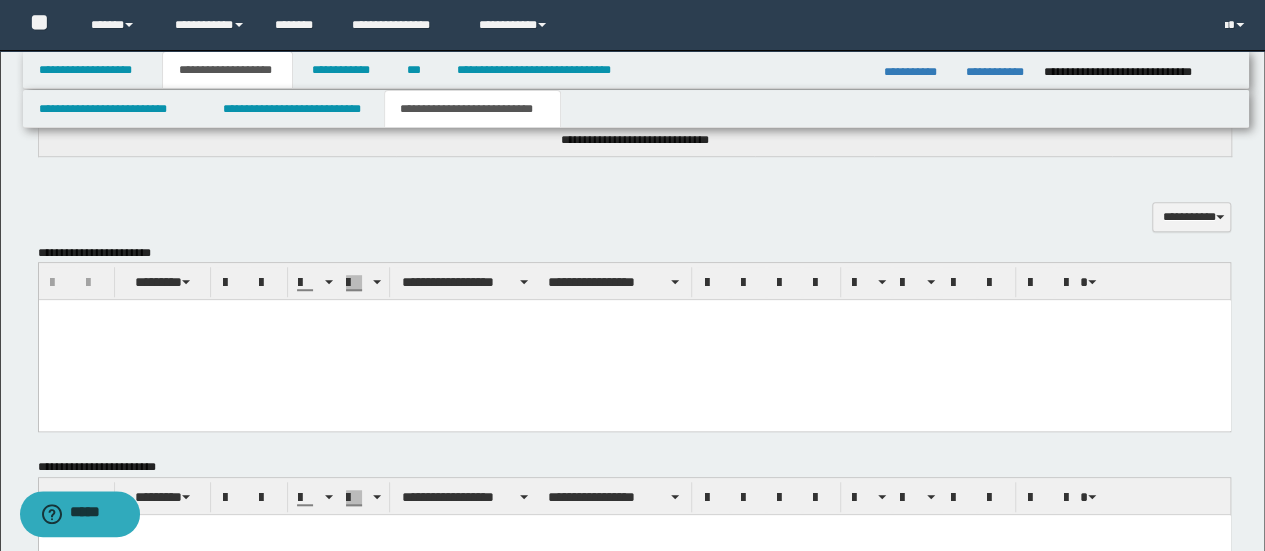 paste 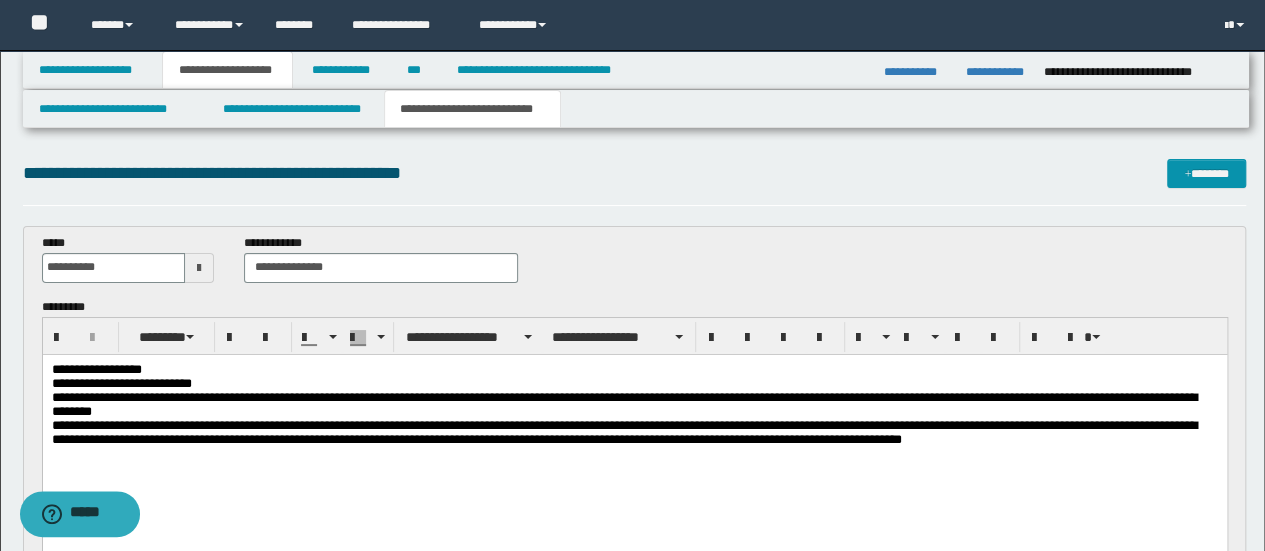 scroll, scrollTop: 100, scrollLeft: 0, axis: vertical 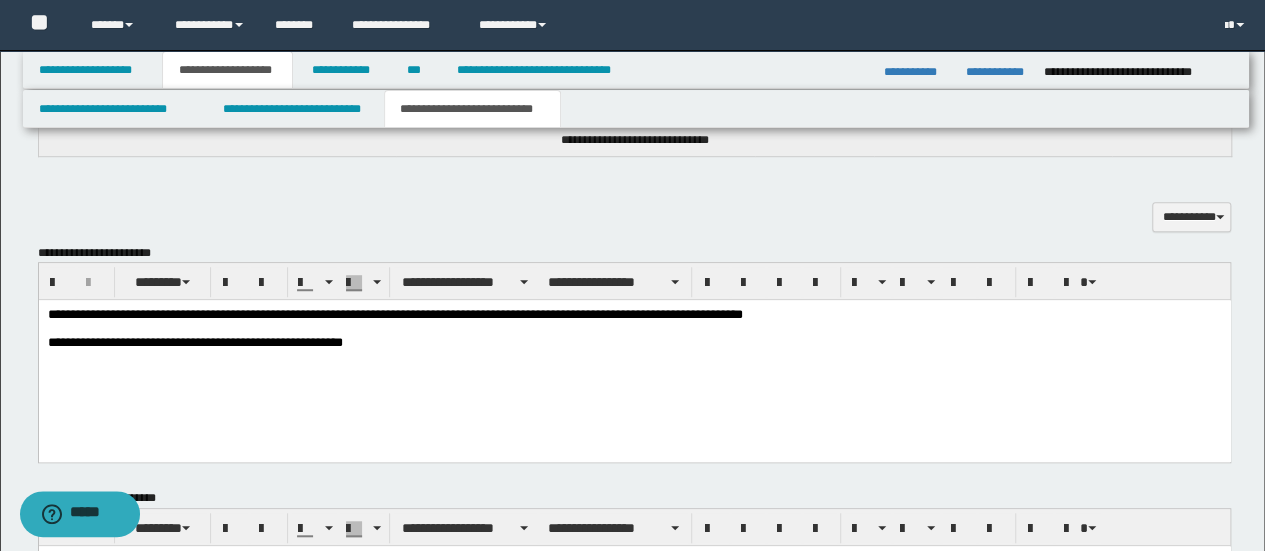 click on "**********" at bounding box center [634, 356] 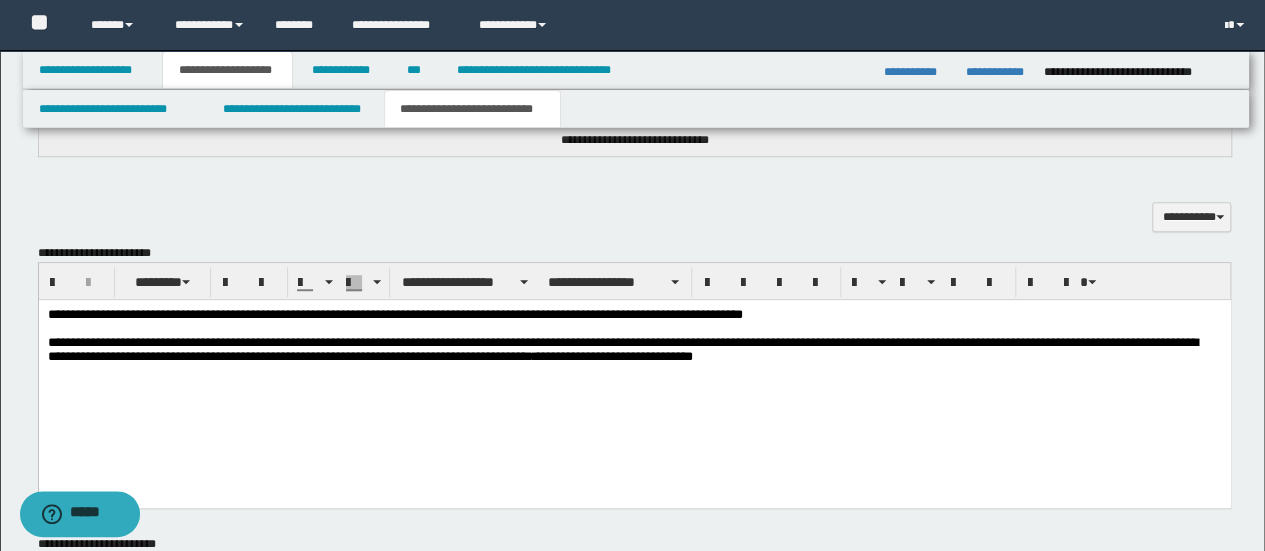drag, startPoint x: 805, startPoint y: 456, endPoint x: 792, endPoint y: 453, distance: 13.341664 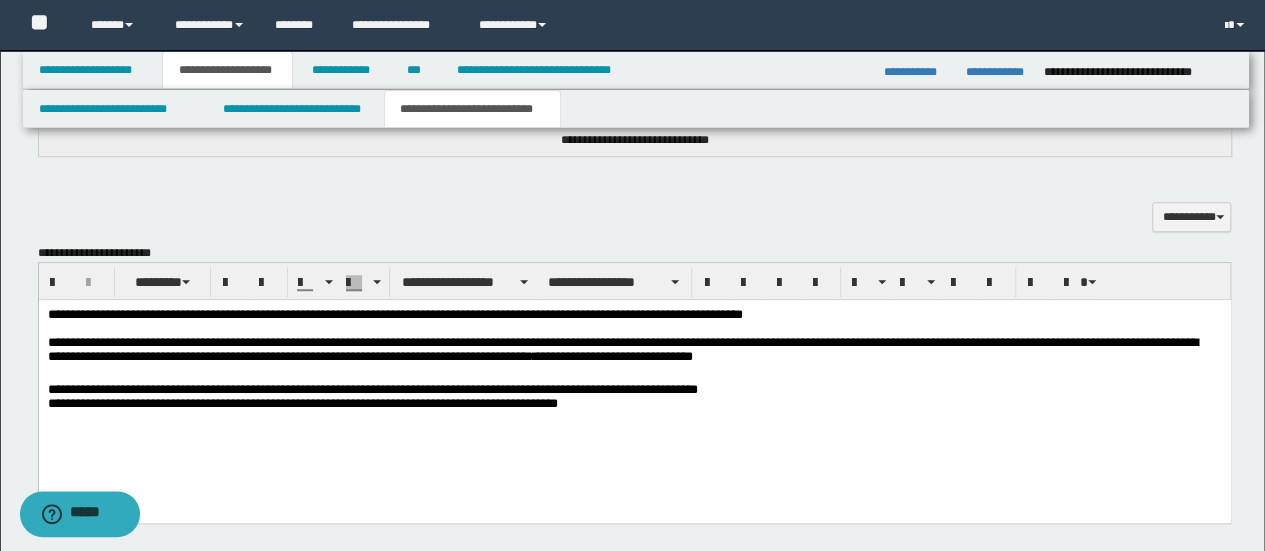 click on "**********" at bounding box center (634, 398) 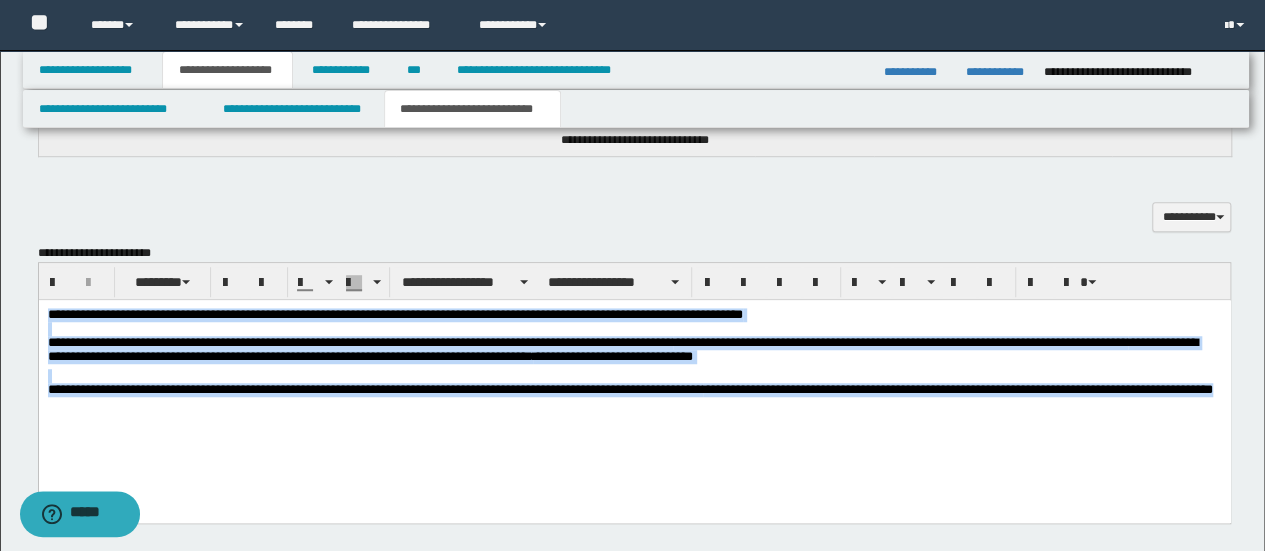 copy on "**********" 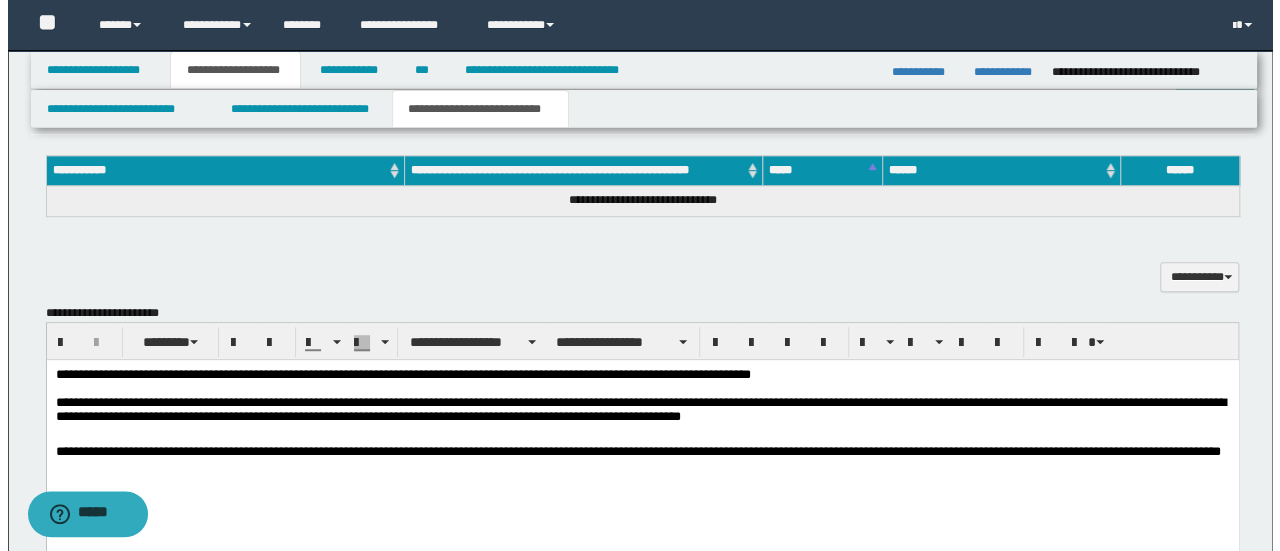 scroll, scrollTop: 500, scrollLeft: 0, axis: vertical 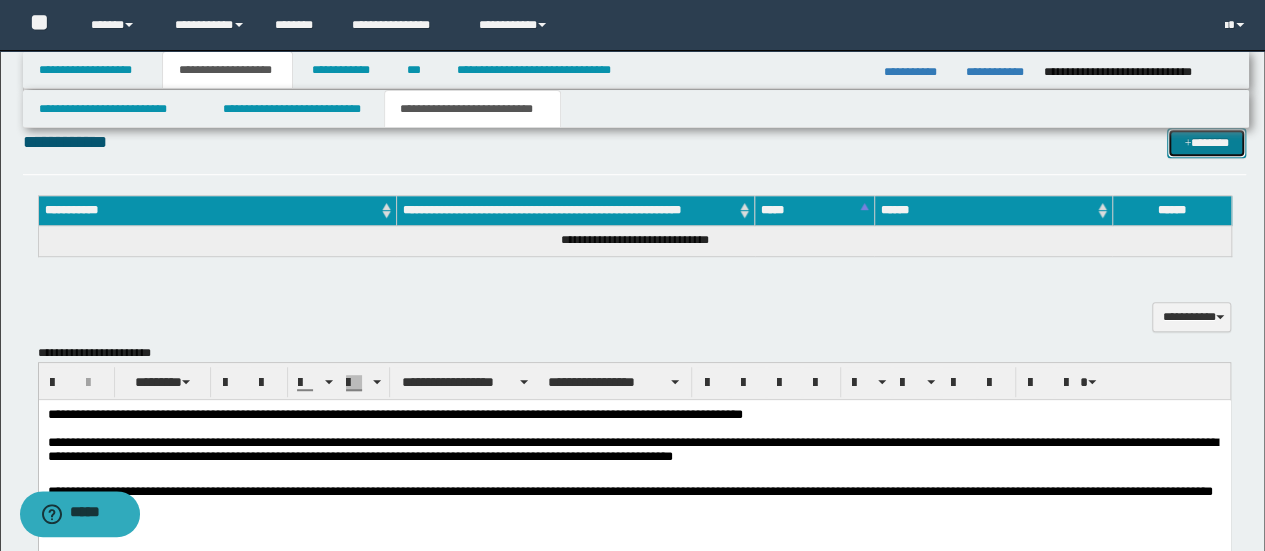 click on "*******" at bounding box center (1206, 142) 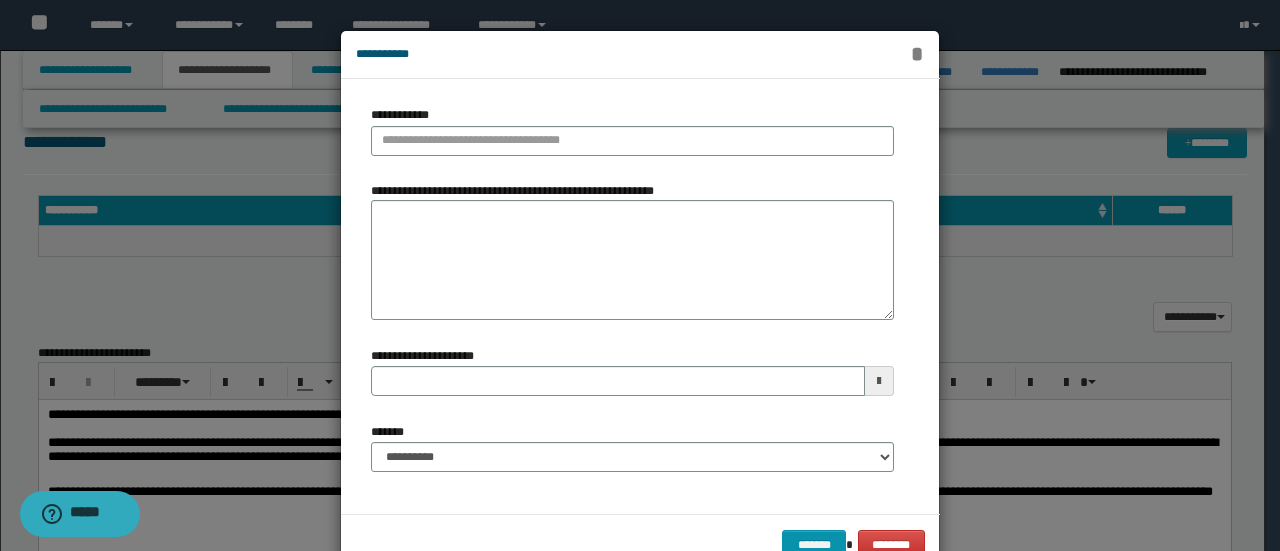 type 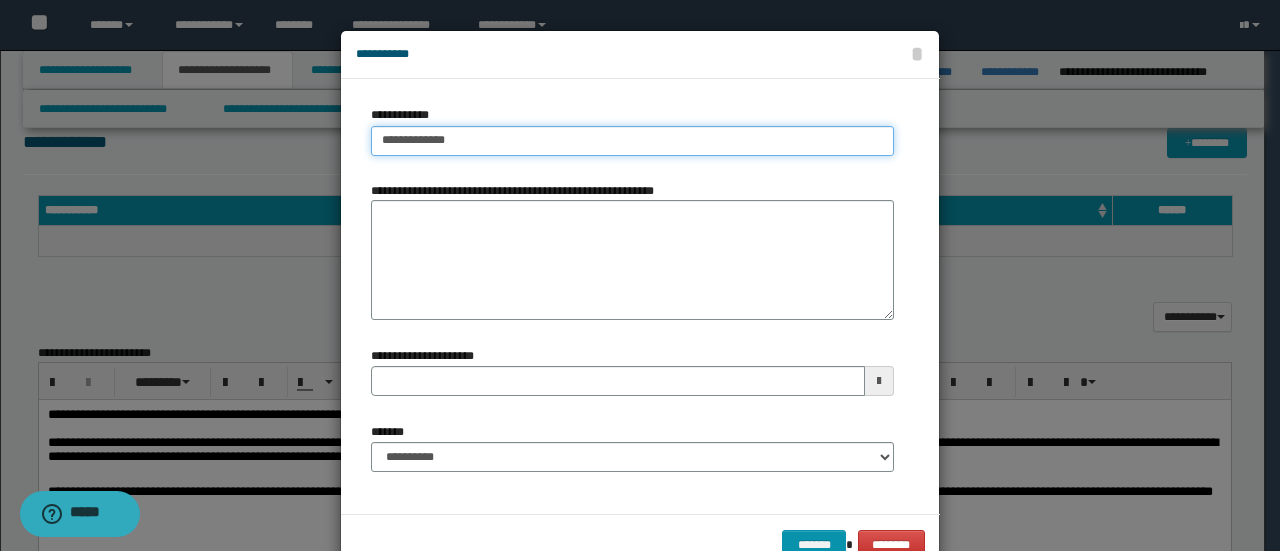 type on "**********" 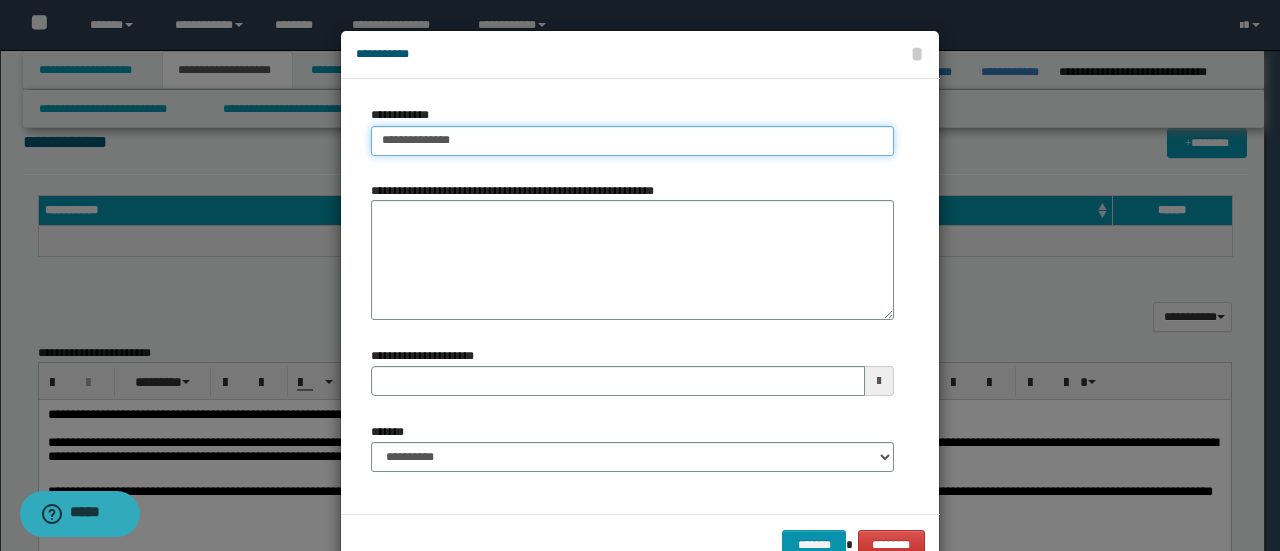type on "**********" 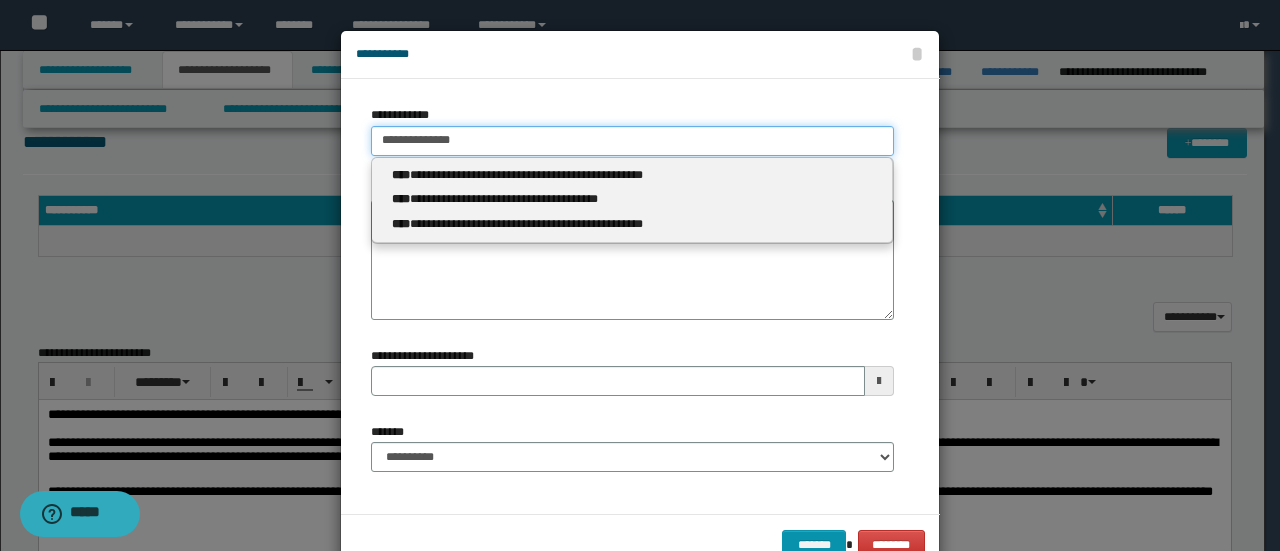 type 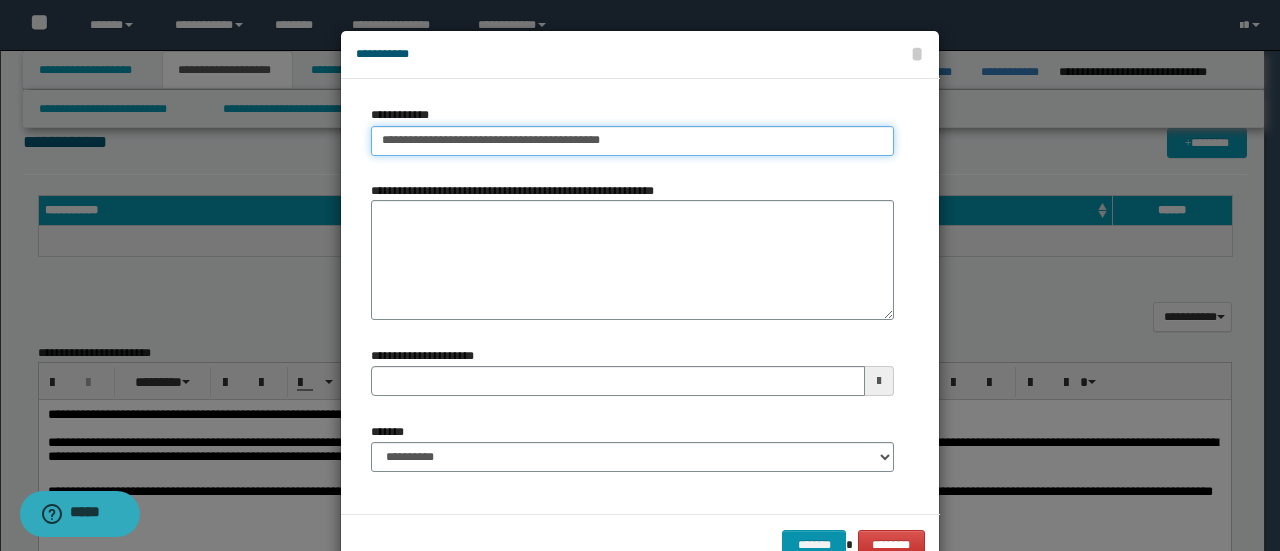 type on "**********" 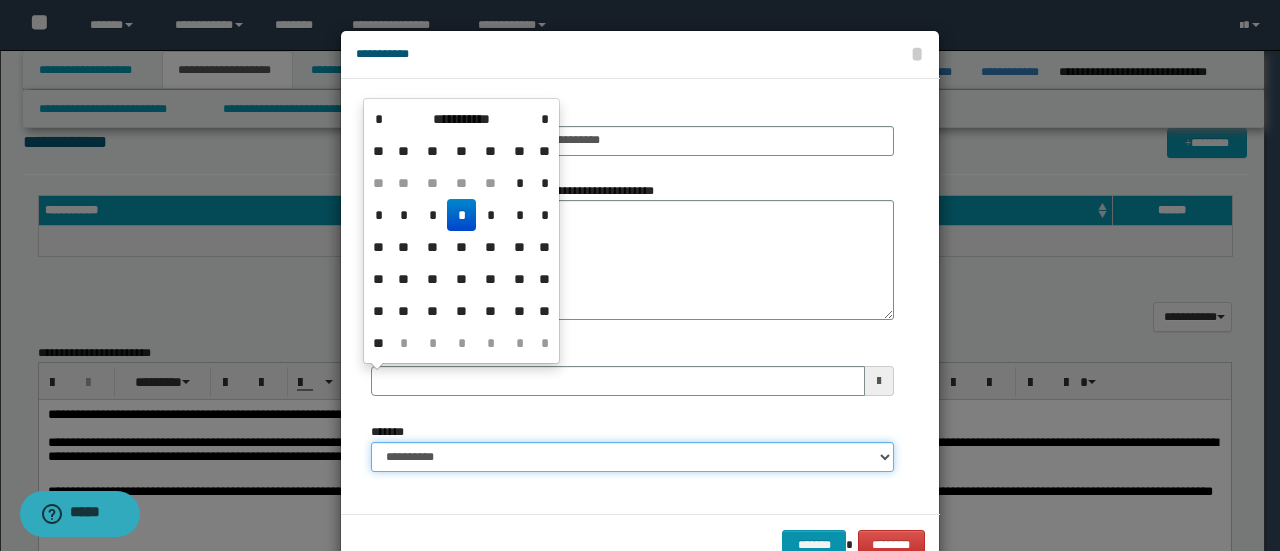 type 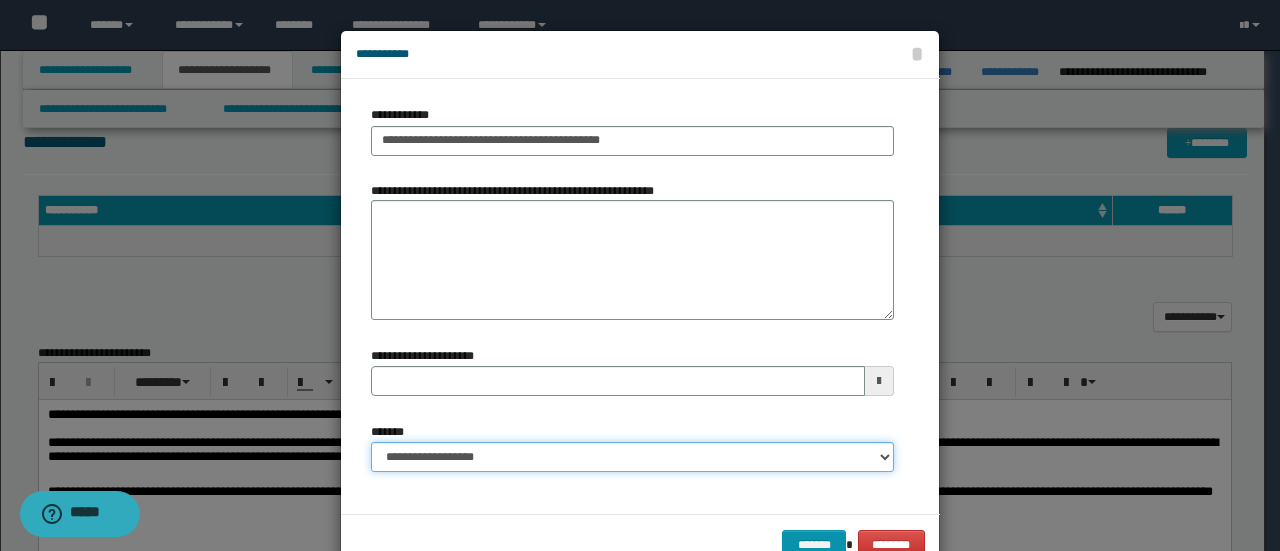 select on "*" 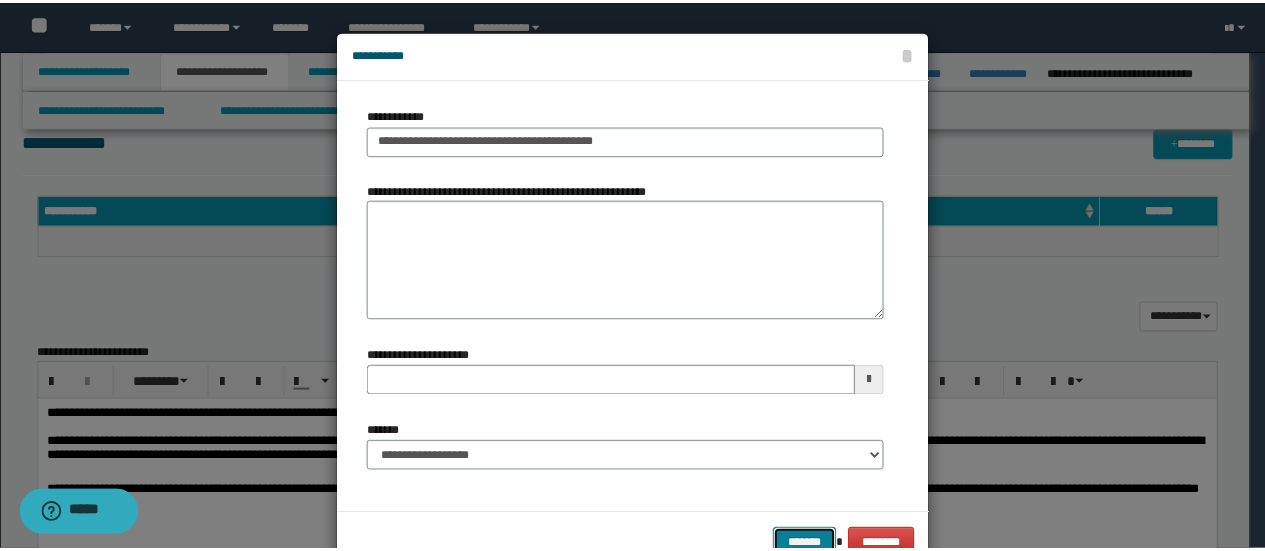scroll, scrollTop: 6, scrollLeft: 0, axis: vertical 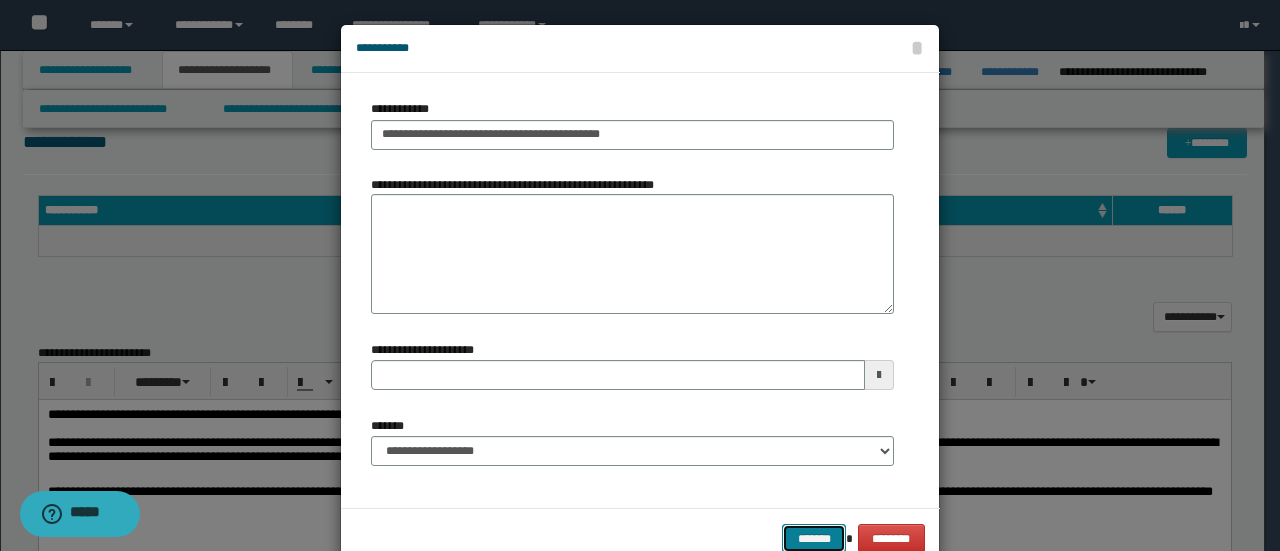 type 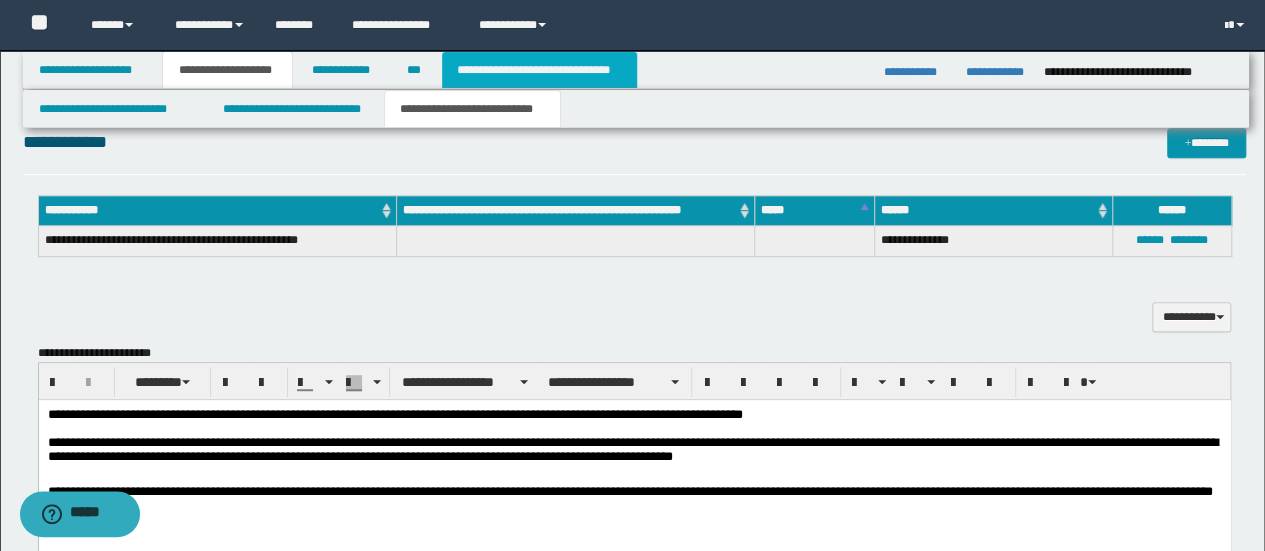 click on "**********" at bounding box center [539, 70] 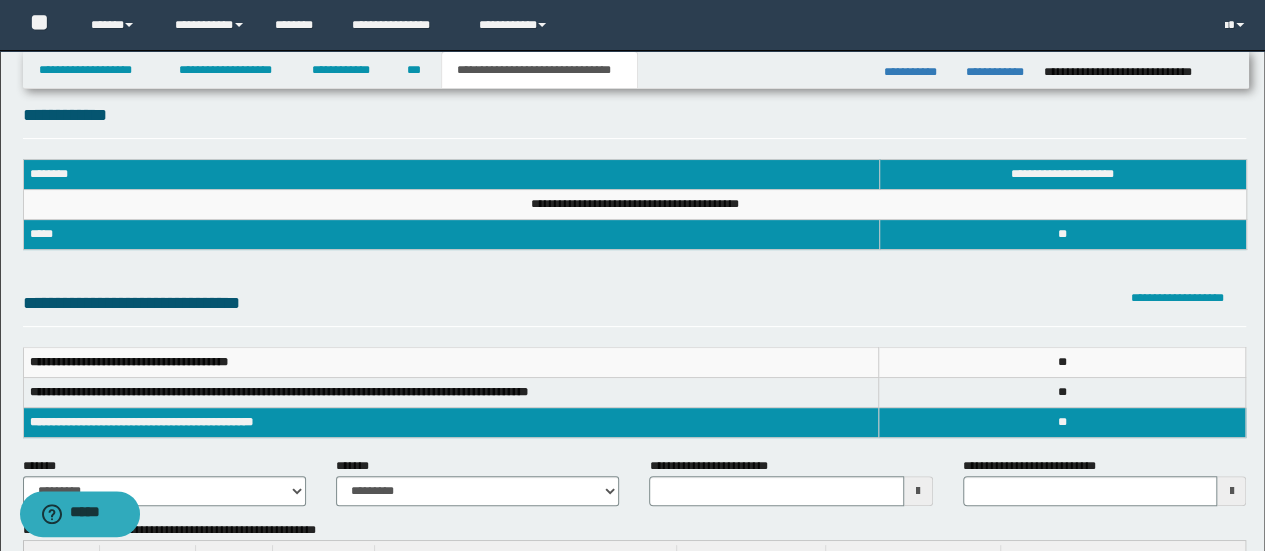 scroll, scrollTop: 200, scrollLeft: 0, axis: vertical 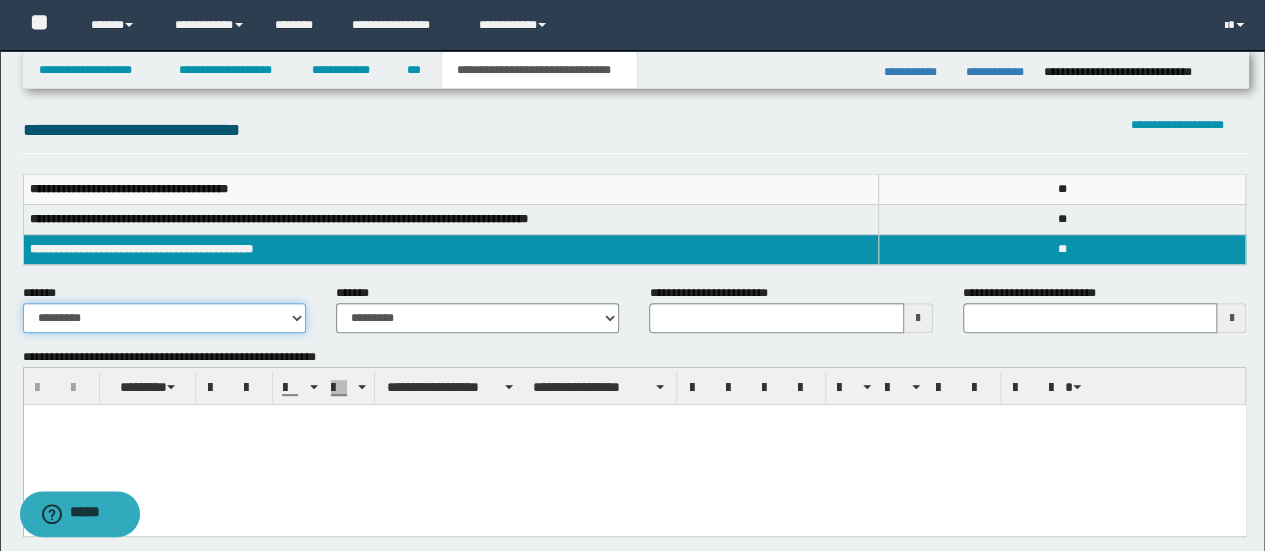 click on "**********" at bounding box center (164, 318) 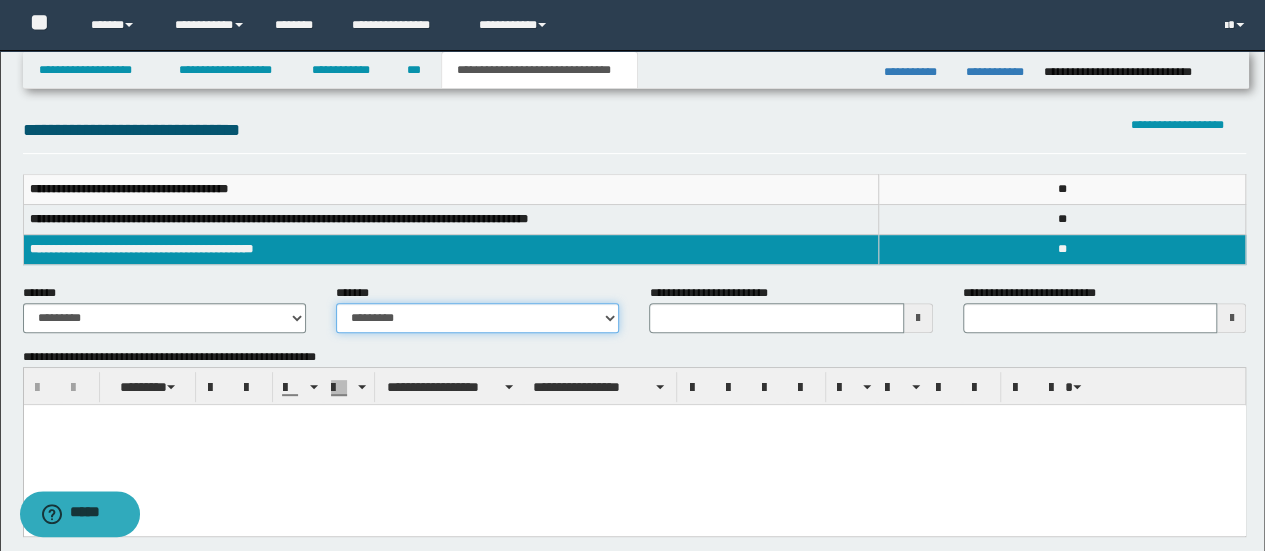 click on "**********" at bounding box center (477, 318) 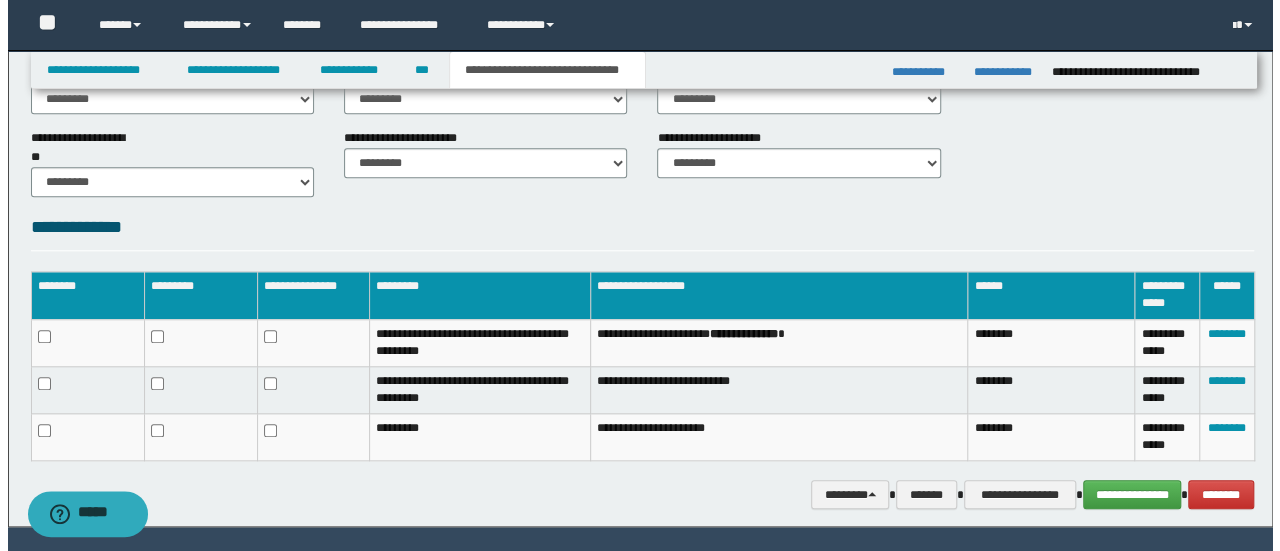 scroll, scrollTop: 892, scrollLeft: 0, axis: vertical 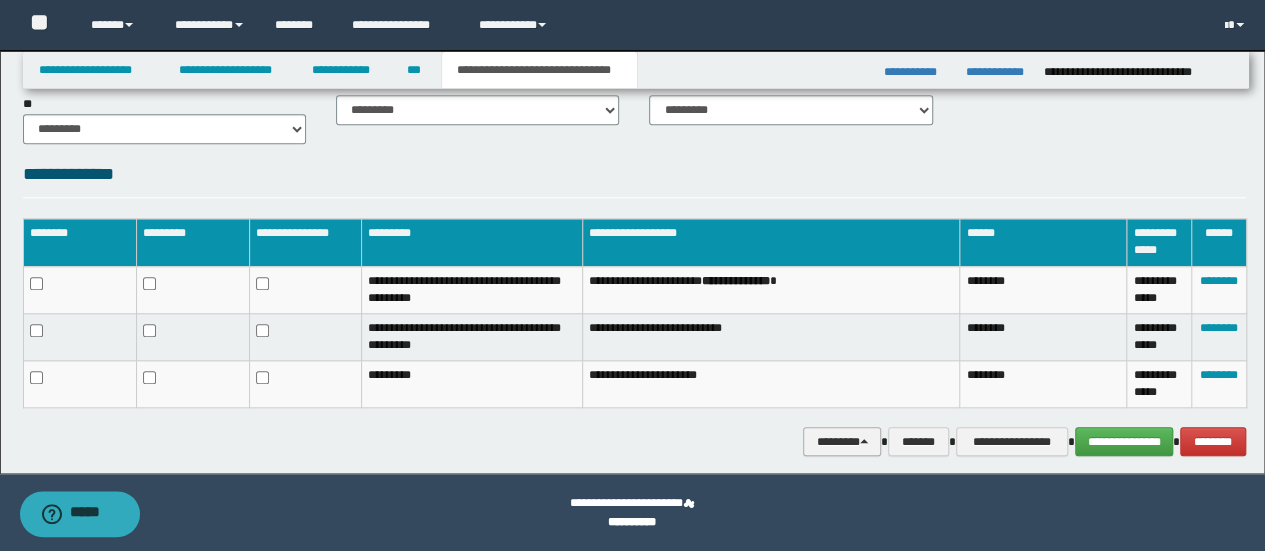 click on "********" at bounding box center [842, 441] 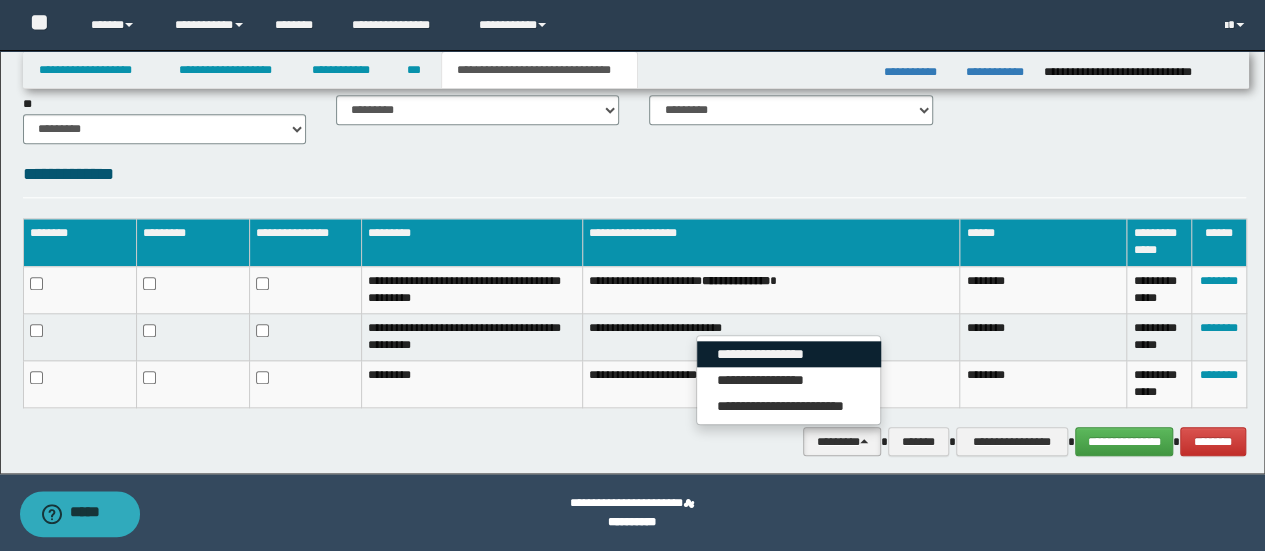 click on "**********" at bounding box center [789, 354] 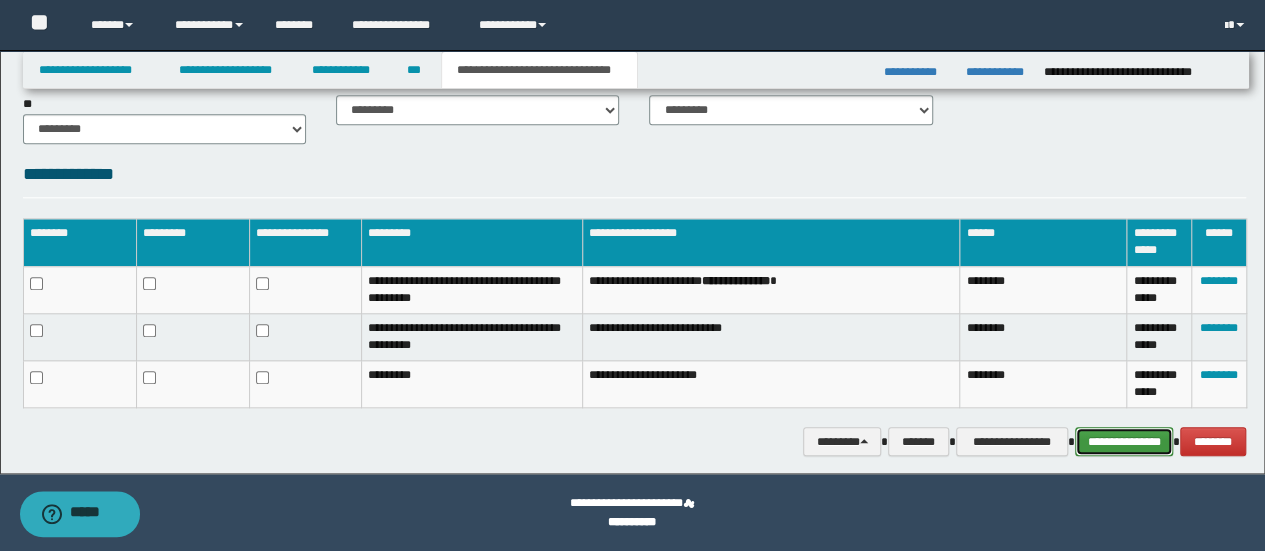 click on "**********" at bounding box center (1124, 441) 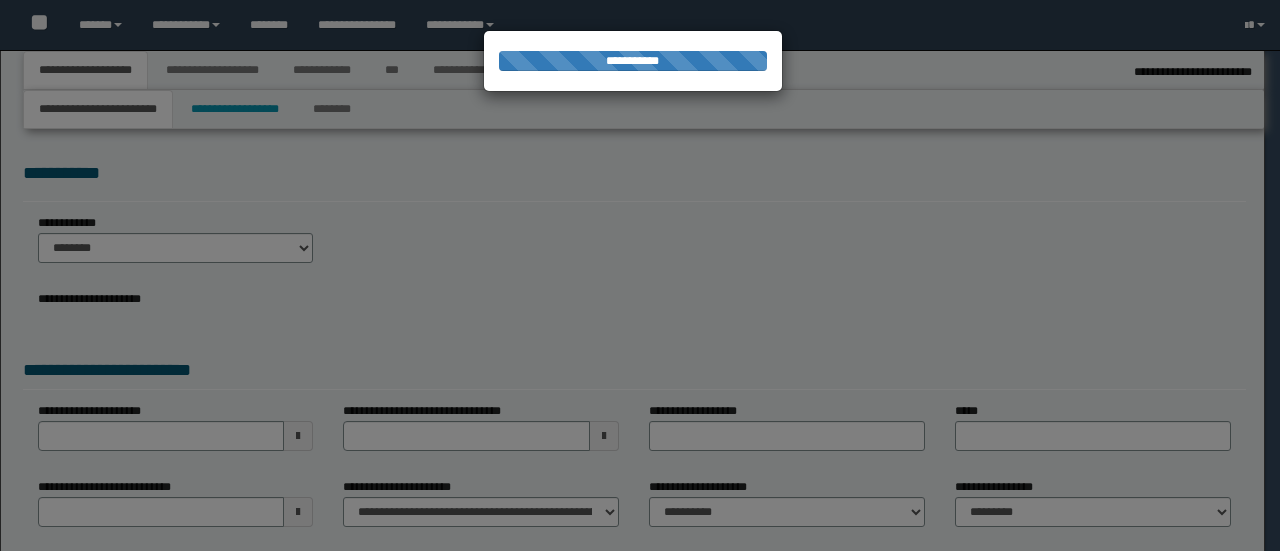 select on "*" 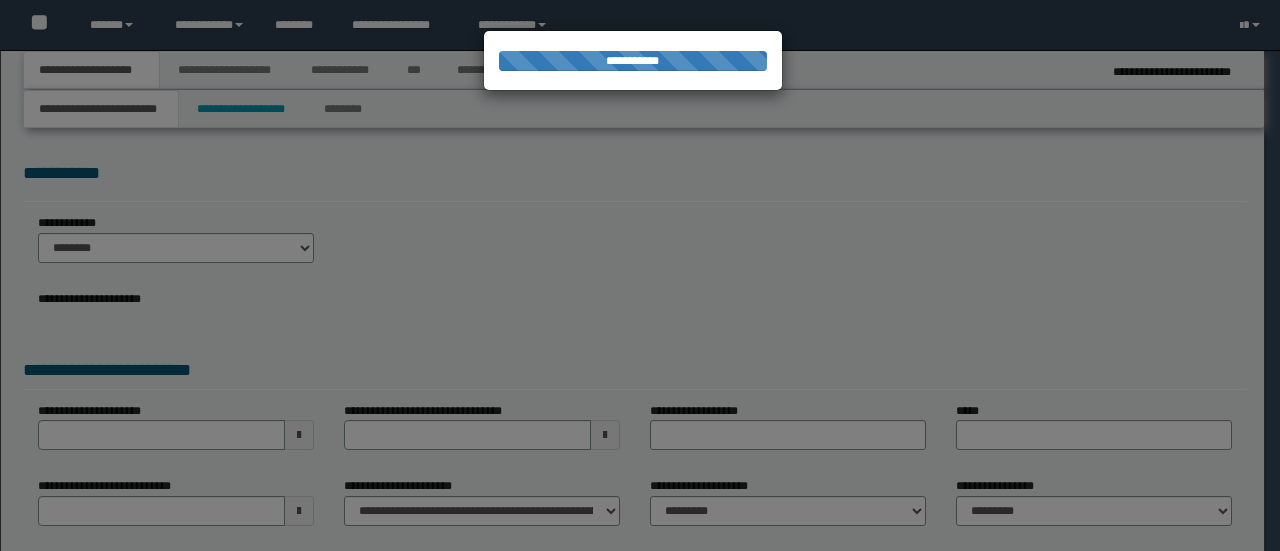 scroll, scrollTop: 0, scrollLeft: 0, axis: both 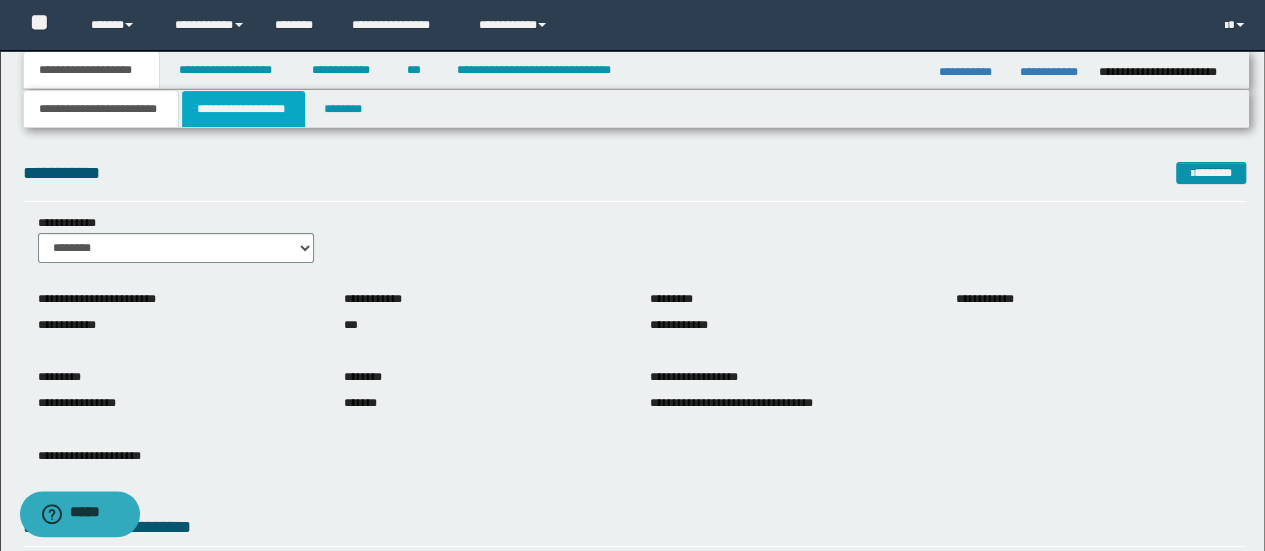 click on "**********" at bounding box center [243, 109] 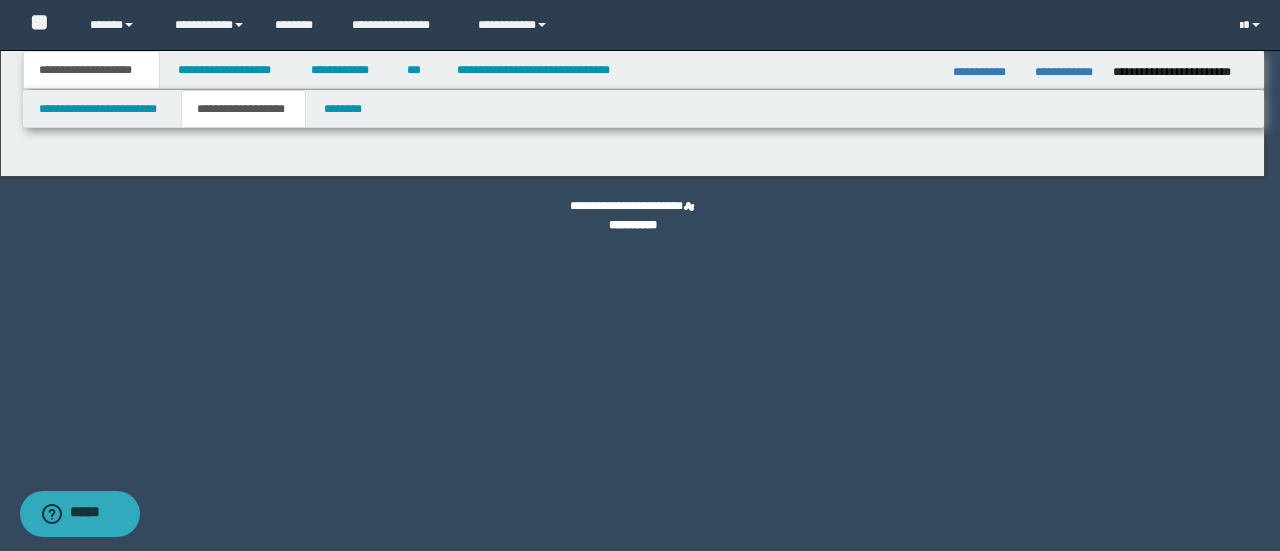 type on "********" 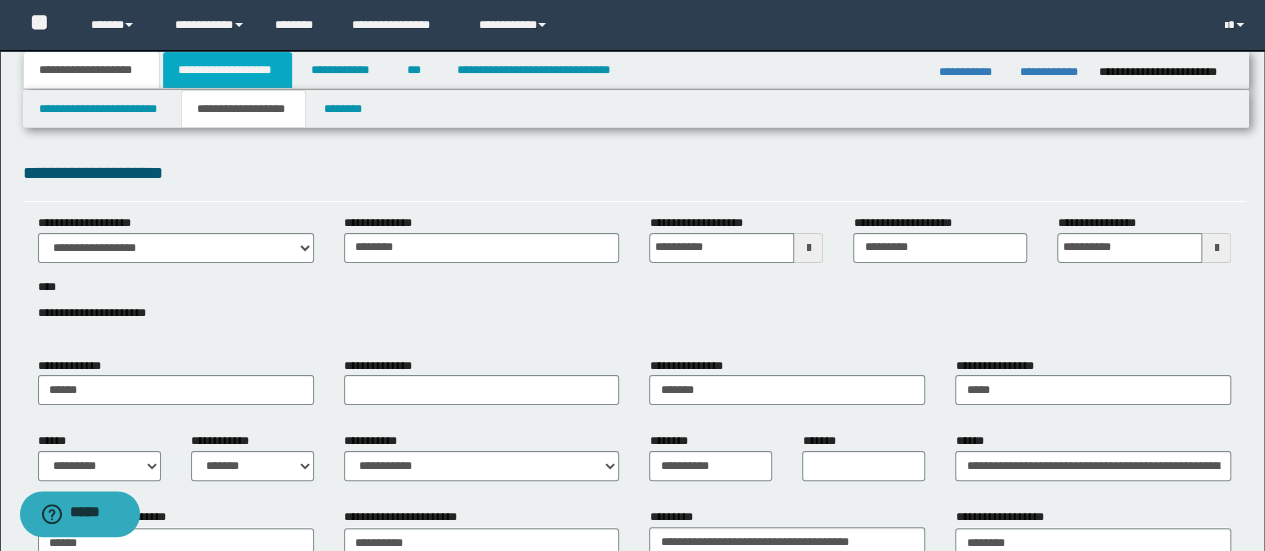 click on "**********" at bounding box center (227, 70) 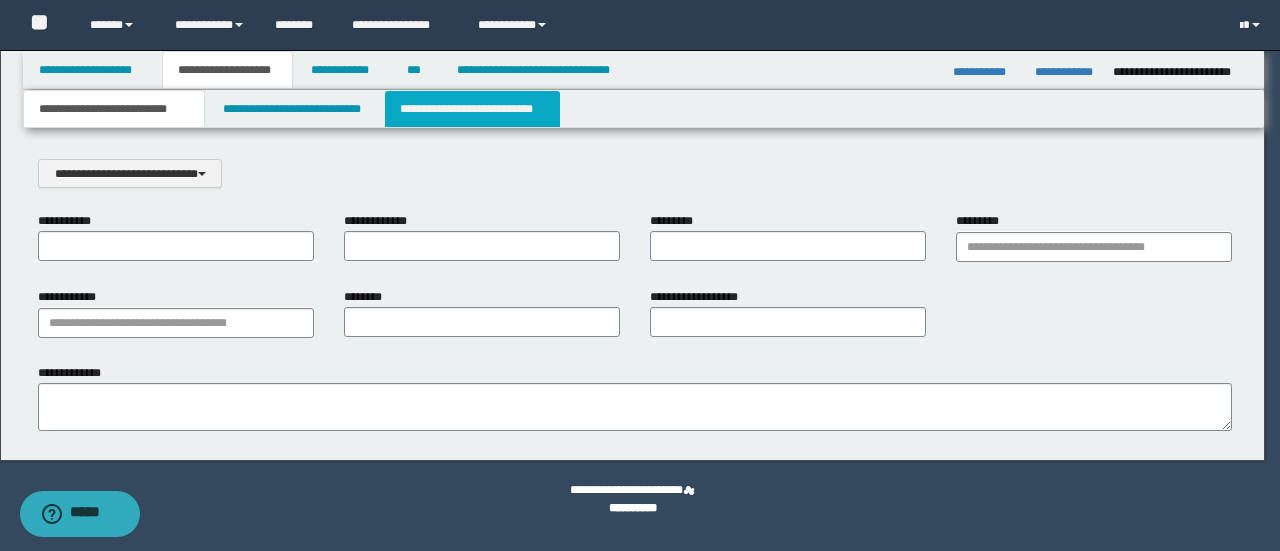 scroll, scrollTop: 0, scrollLeft: 0, axis: both 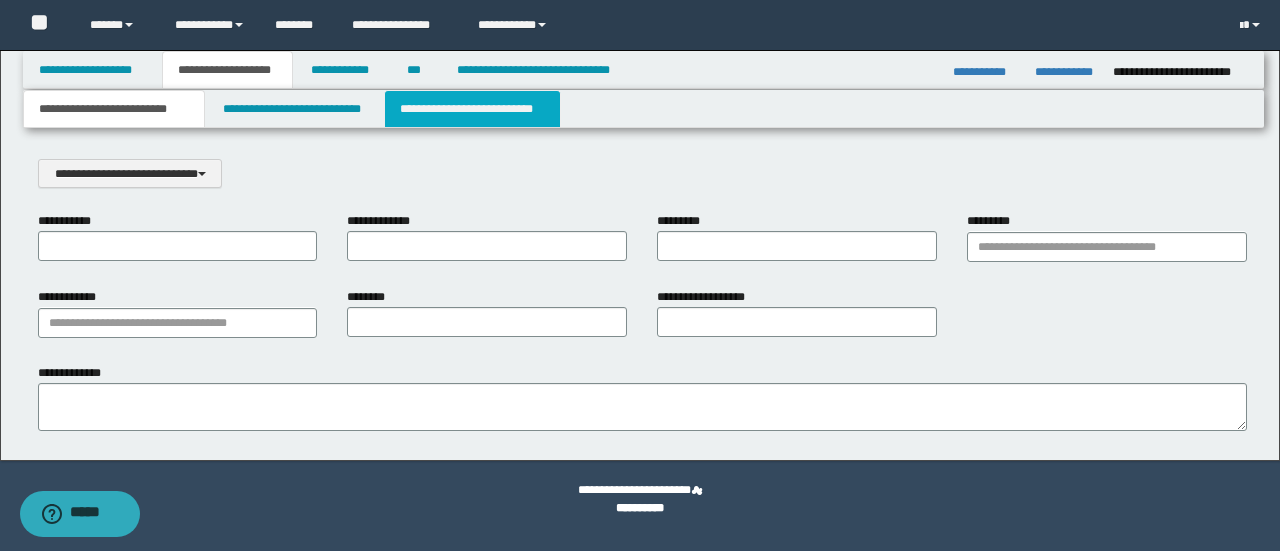 click on "**********" at bounding box center [472, 109] 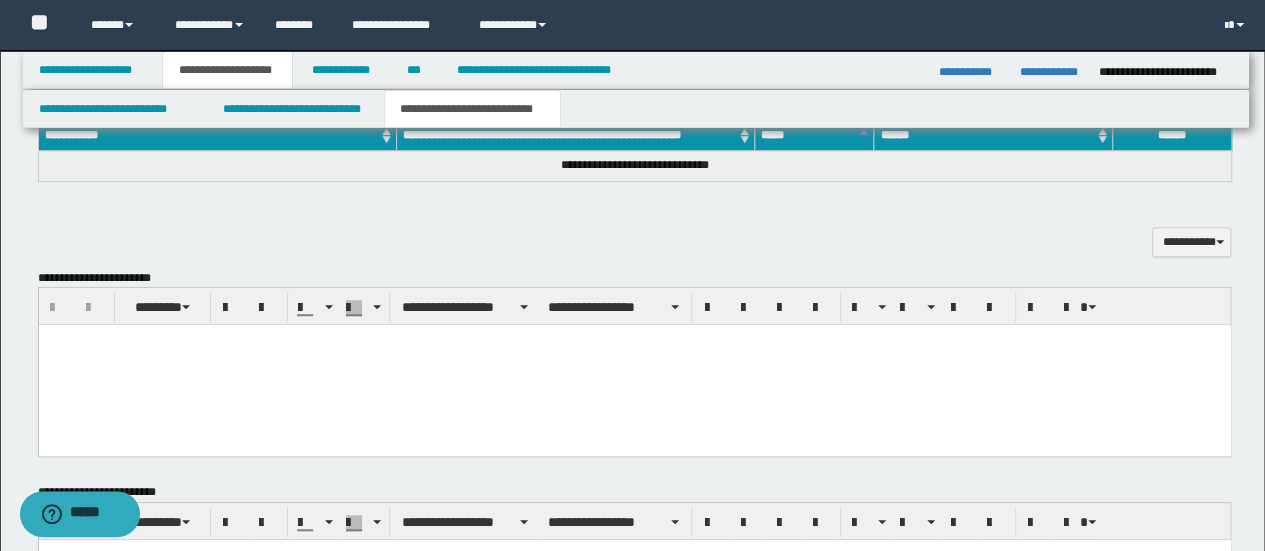 scroll, scrollTop: 600, scrollLeft: 0, axis: vertical 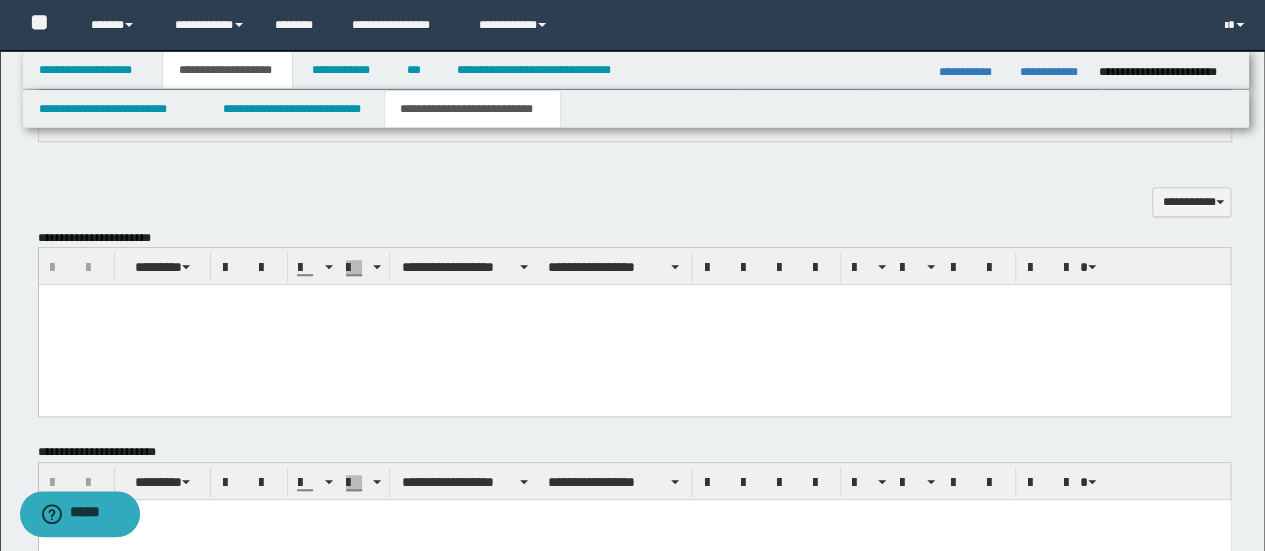 click at bounding box center [634, 325] 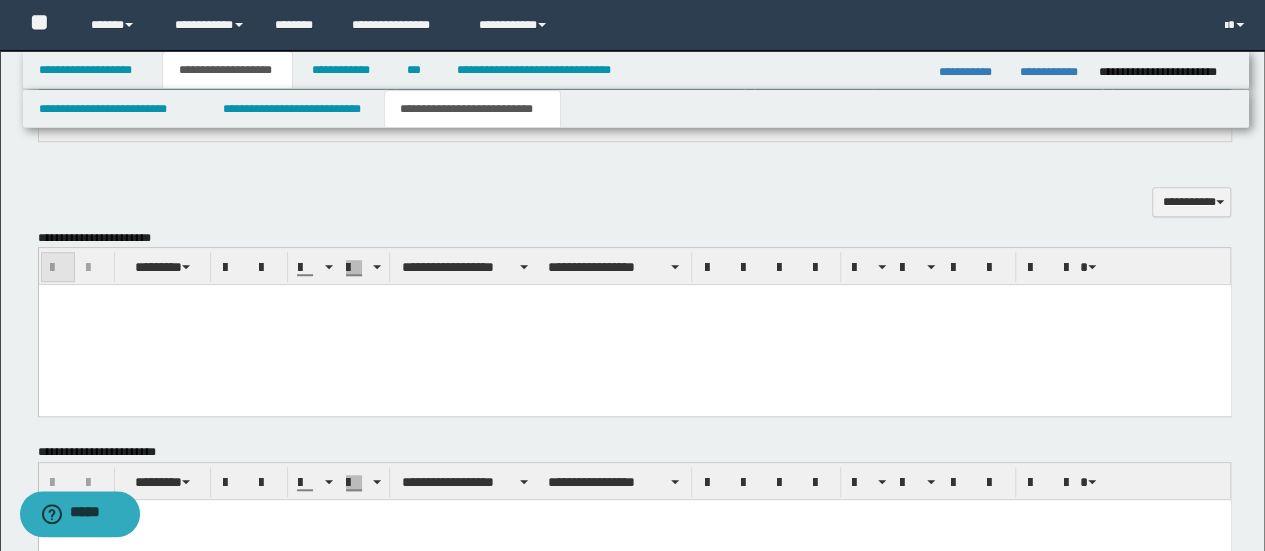 paste 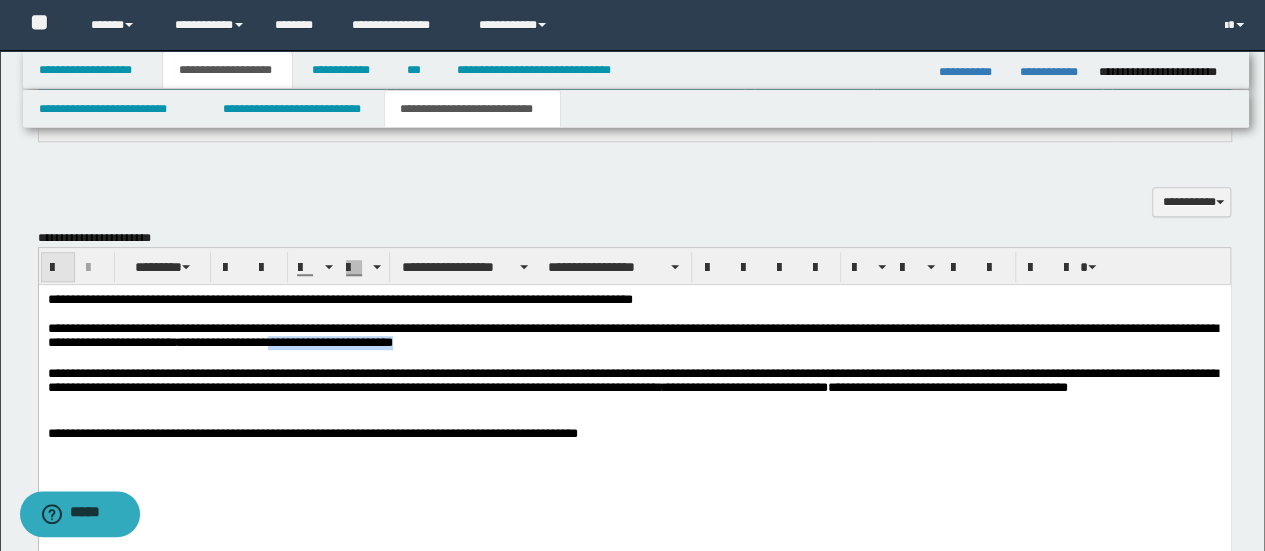 copy on "**********" 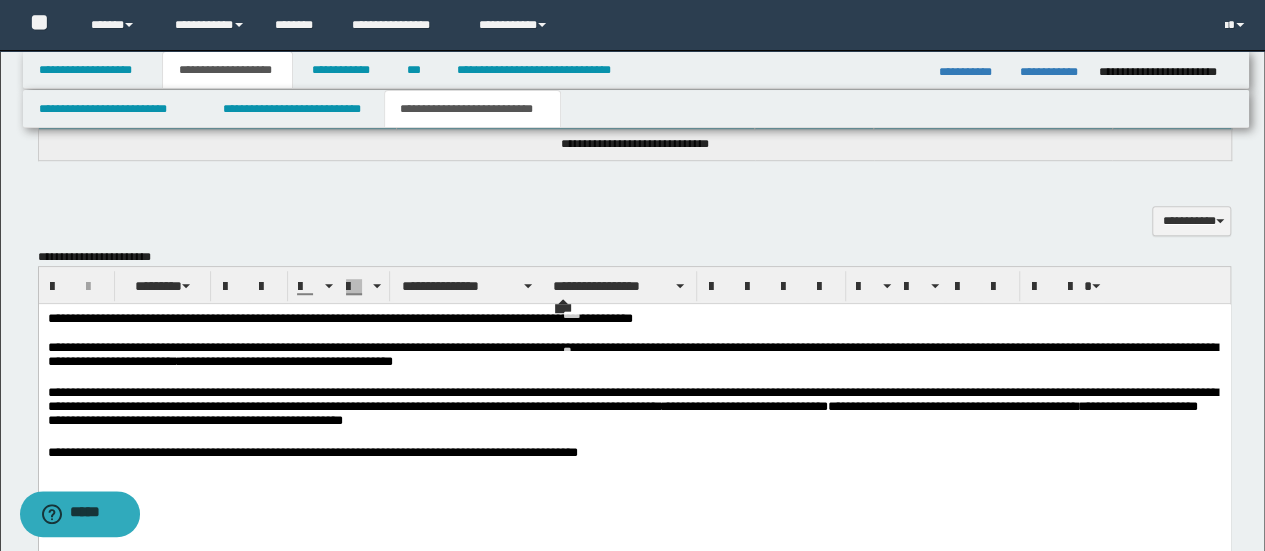 scroll, scrollTop: 700, scrollLeft: 0, axis: vertical 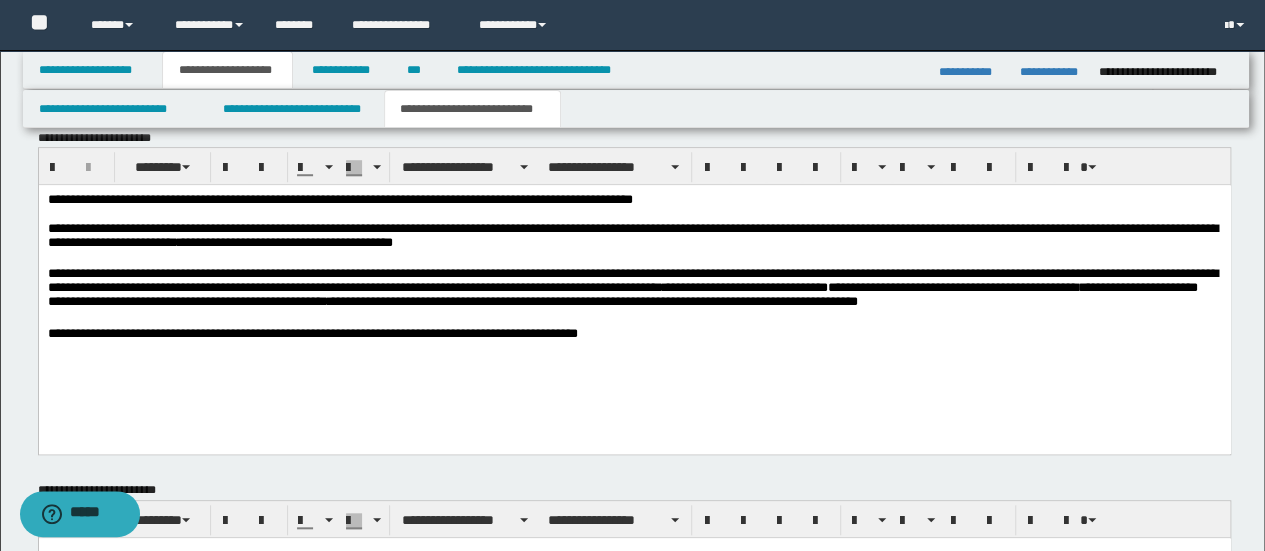 click on "**********" at bounding box center [634, 293] 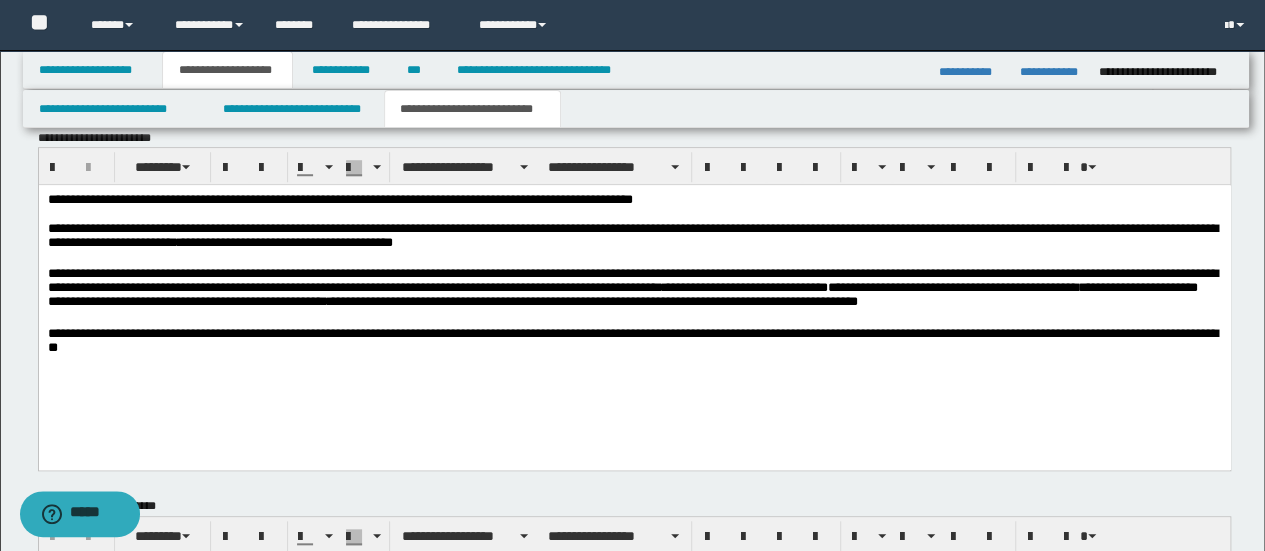 drag, startPoint x: 1037, startPoint y: 339, endPoint x: 1105, endPoint y: 434, distance: 116.82893 